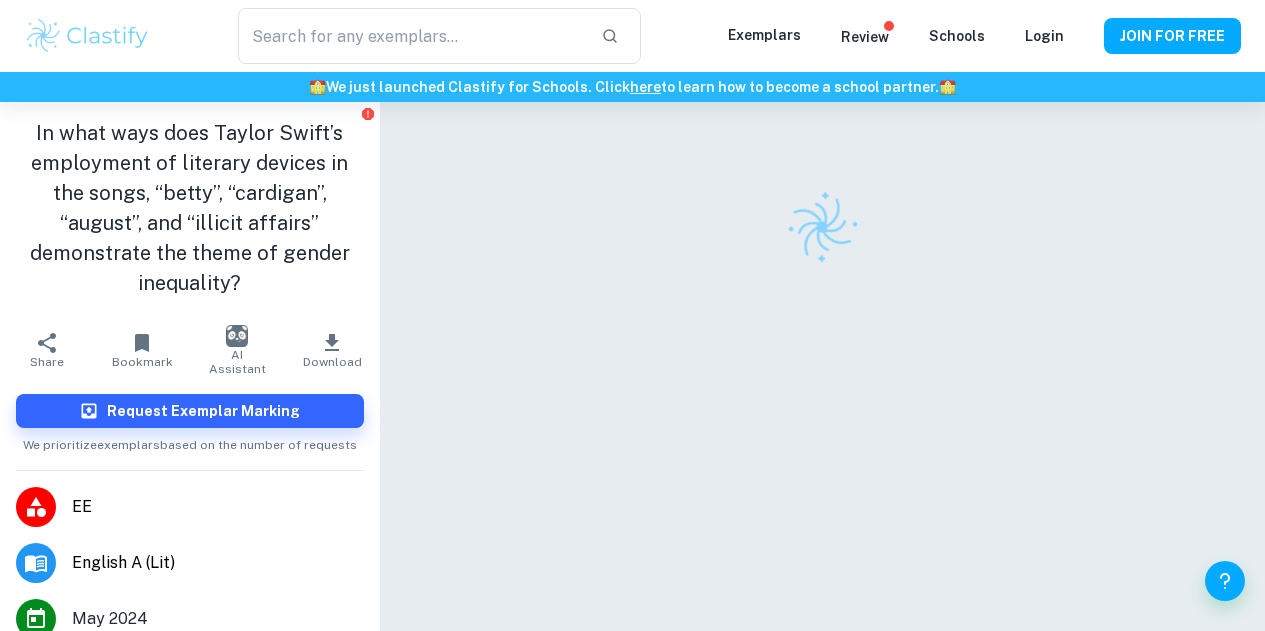 scroll, scrollTop: 0, scrollLeft: 0, axis: both 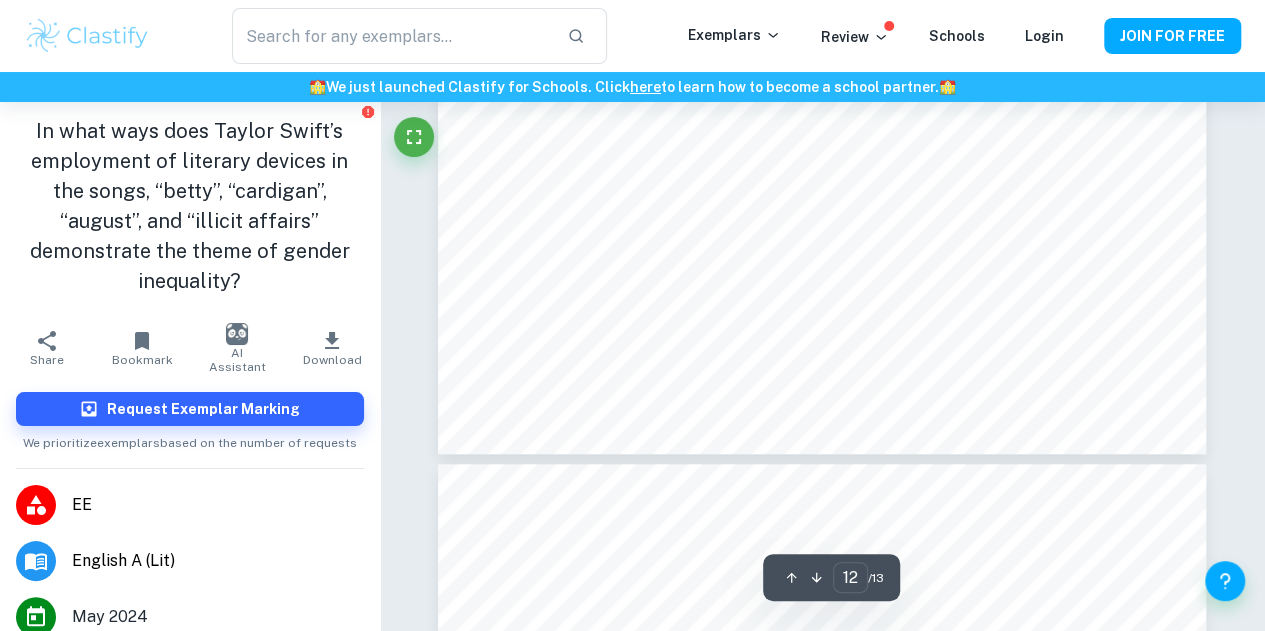 type on "13" 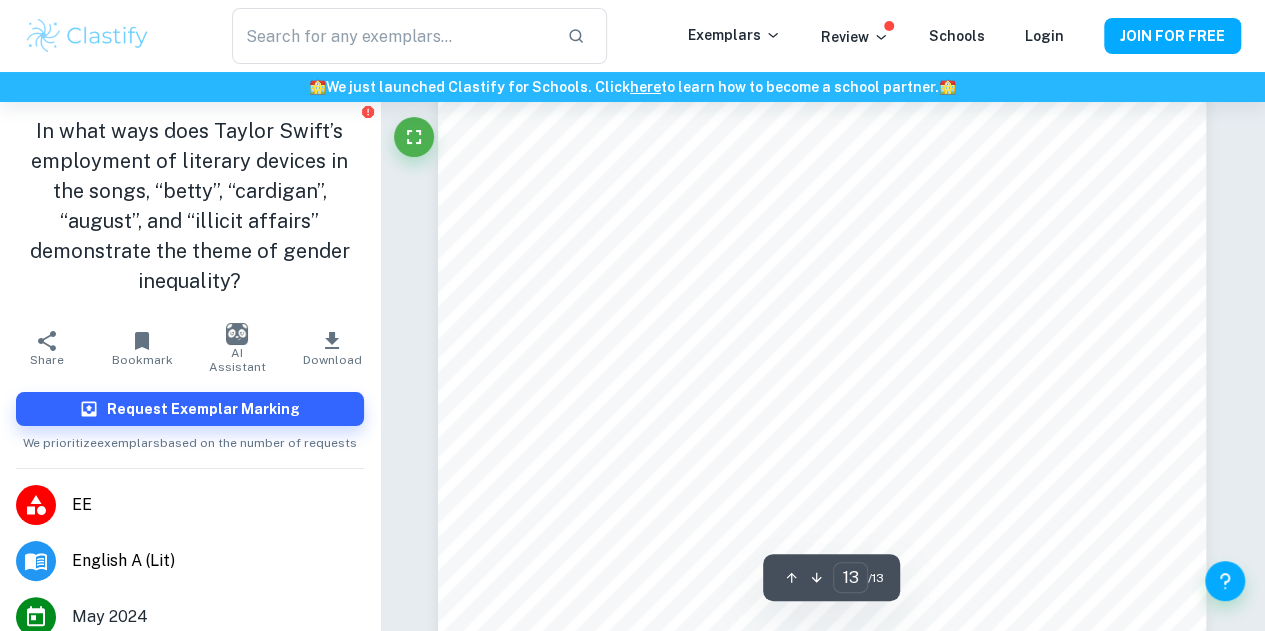 scroll, scrollTop: 12915, scrollLeft: 0, axis: vertical 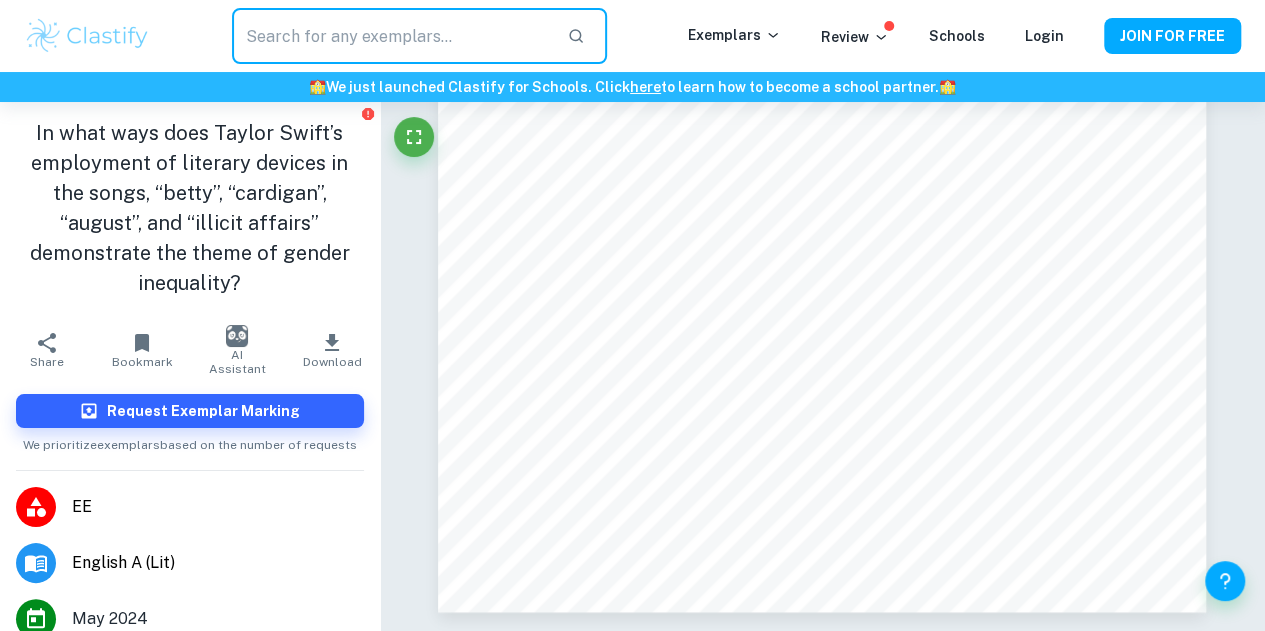 click at bounding box center [392, 36] 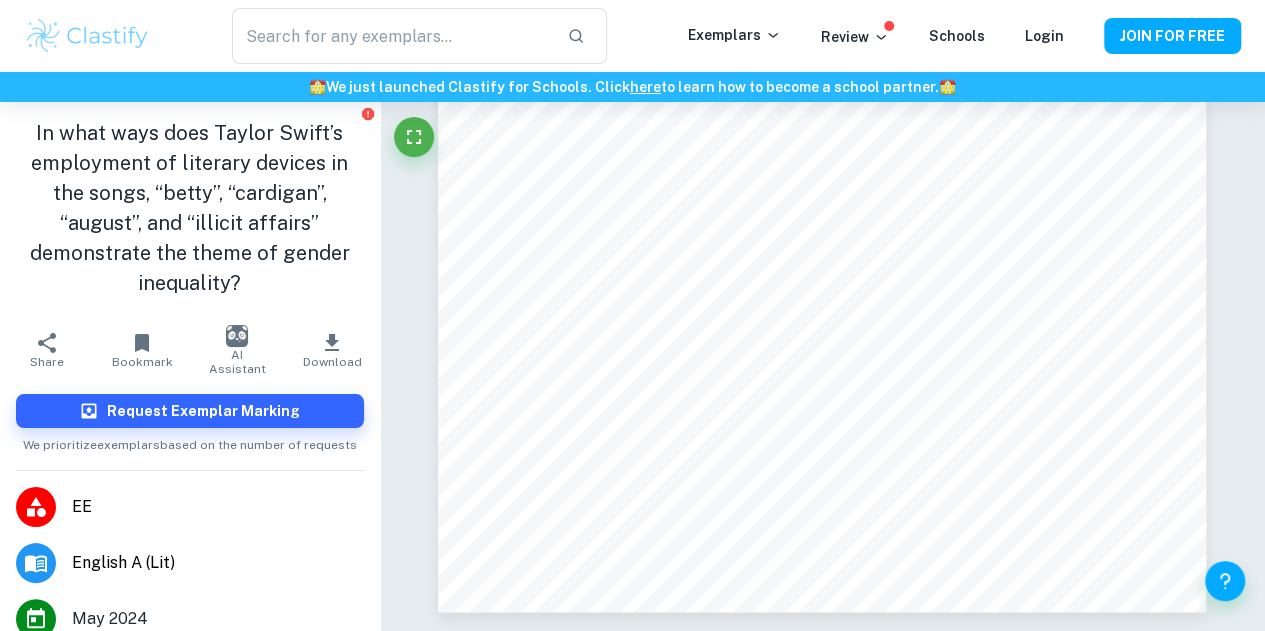 click on "​" at bounding box center [419, 36] 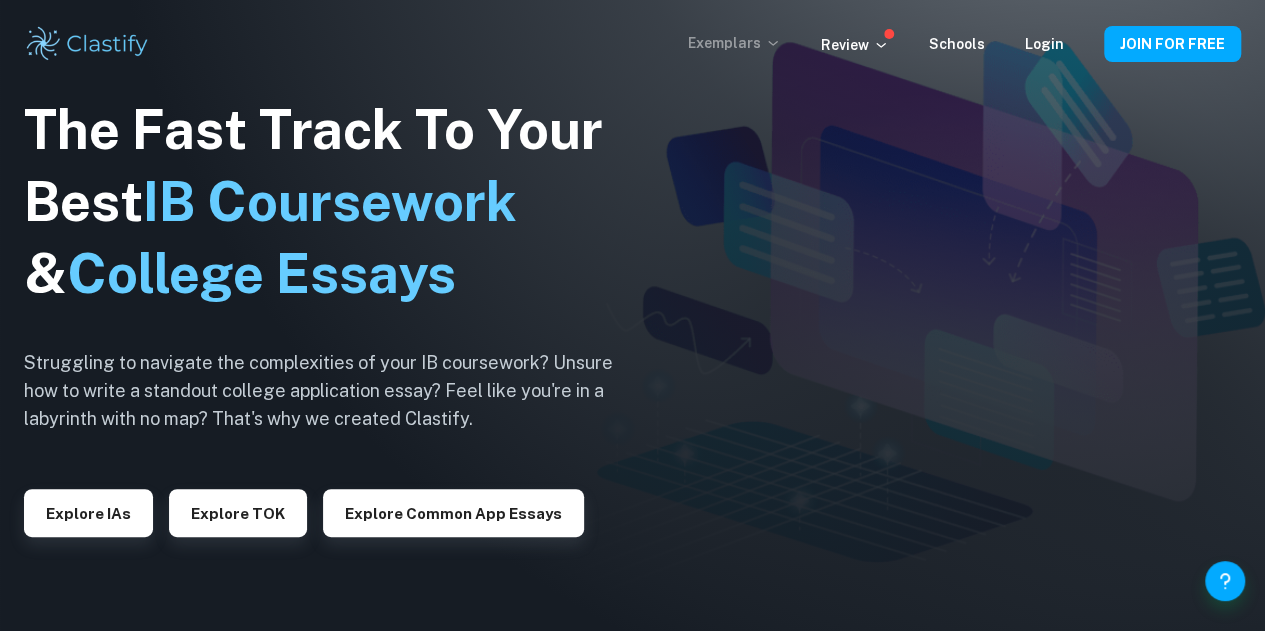 click on "Exemplars" at bounding box center (734, 43) 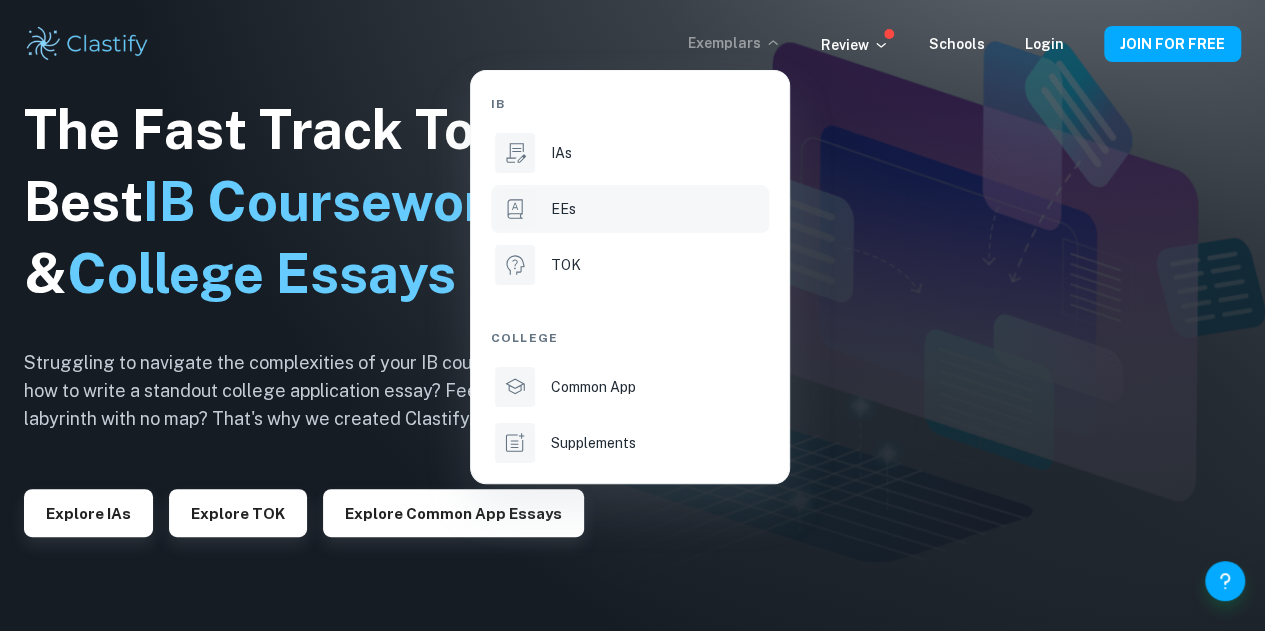 click on "EEs" at bounding box center [563, 209] 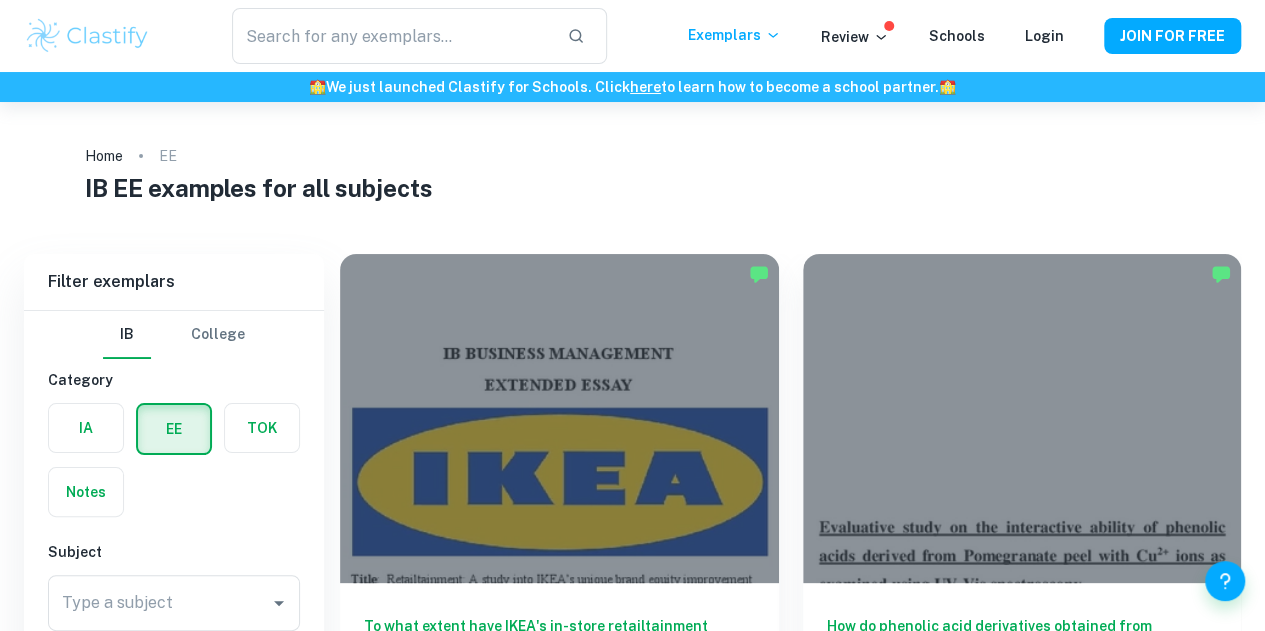 scroll, scrollTop: 84, scrollLeft: 0, axis: vertical 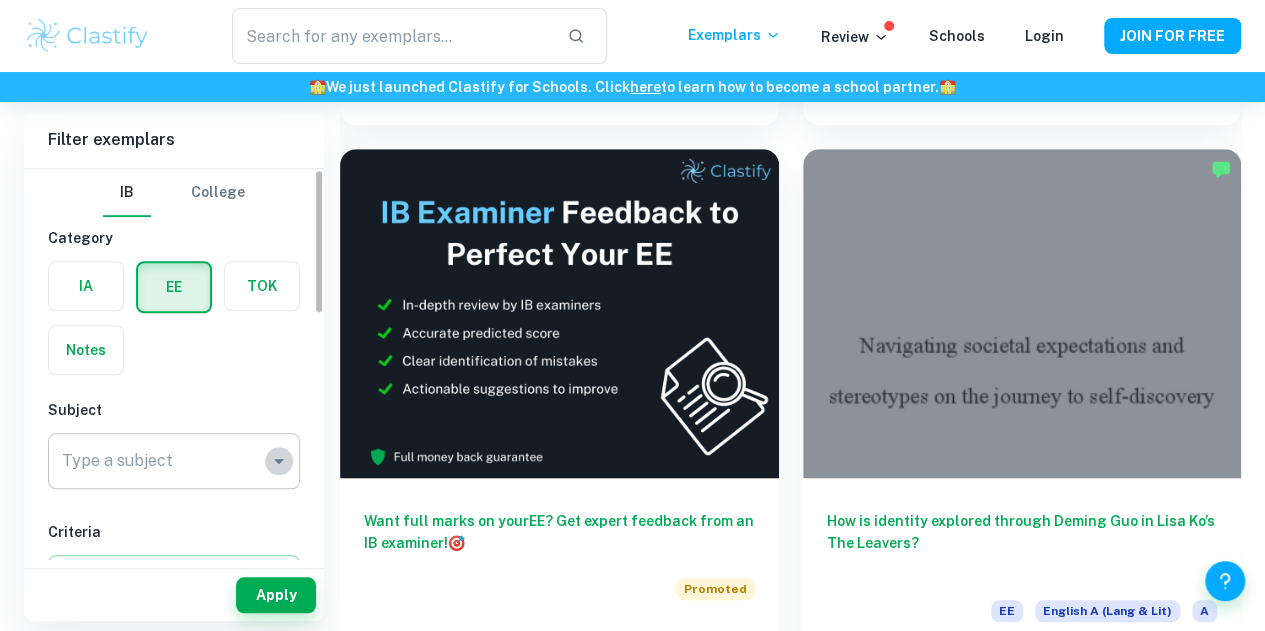 click 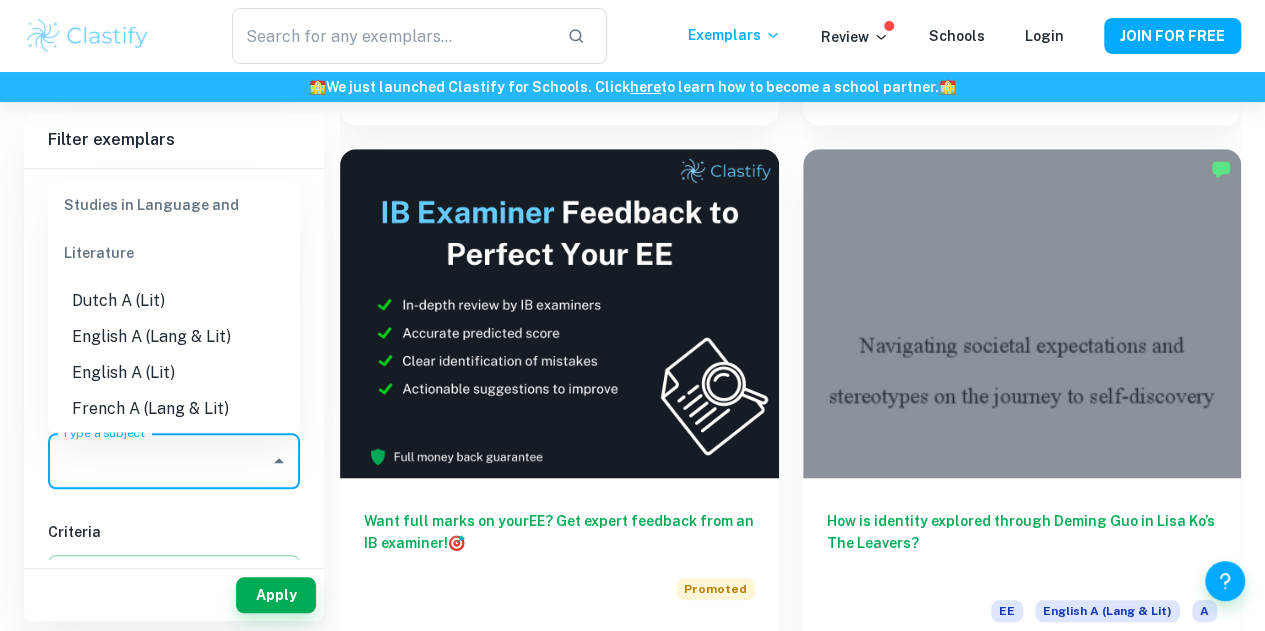 scroll, scrollTop: 192, scrollLeft: 0, axis: vertical 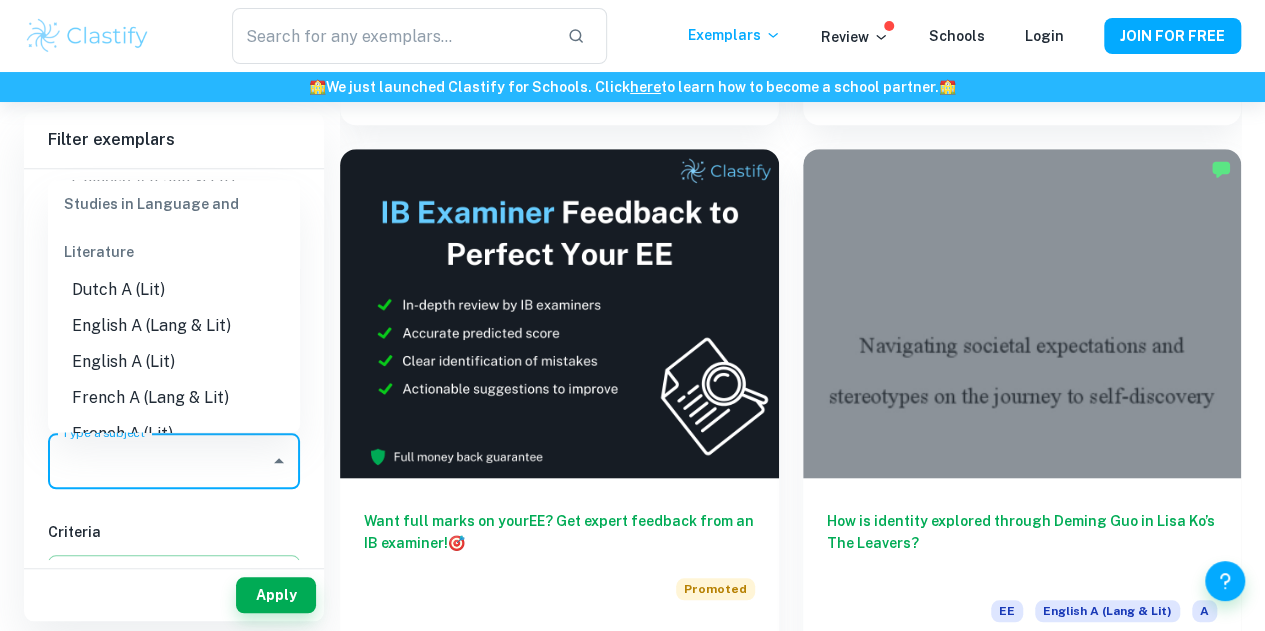 click on "English A (Lang & Lit)" at bounding box center (174, 326) 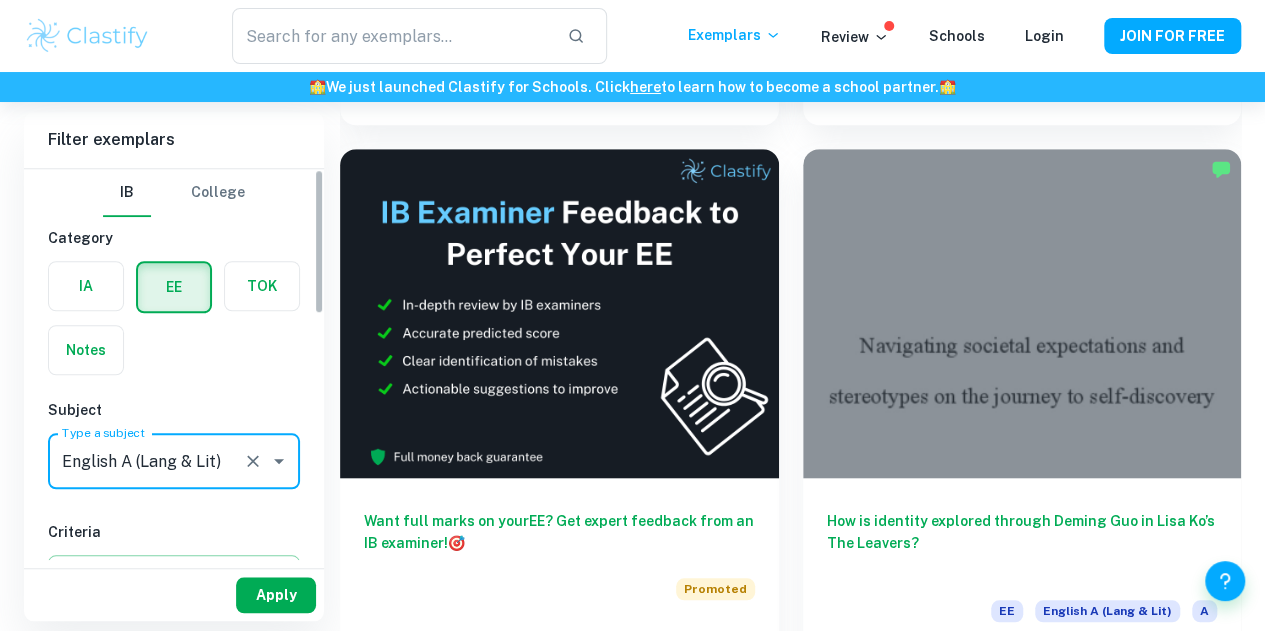 click on "Apply" at bounding box center (276, 595) 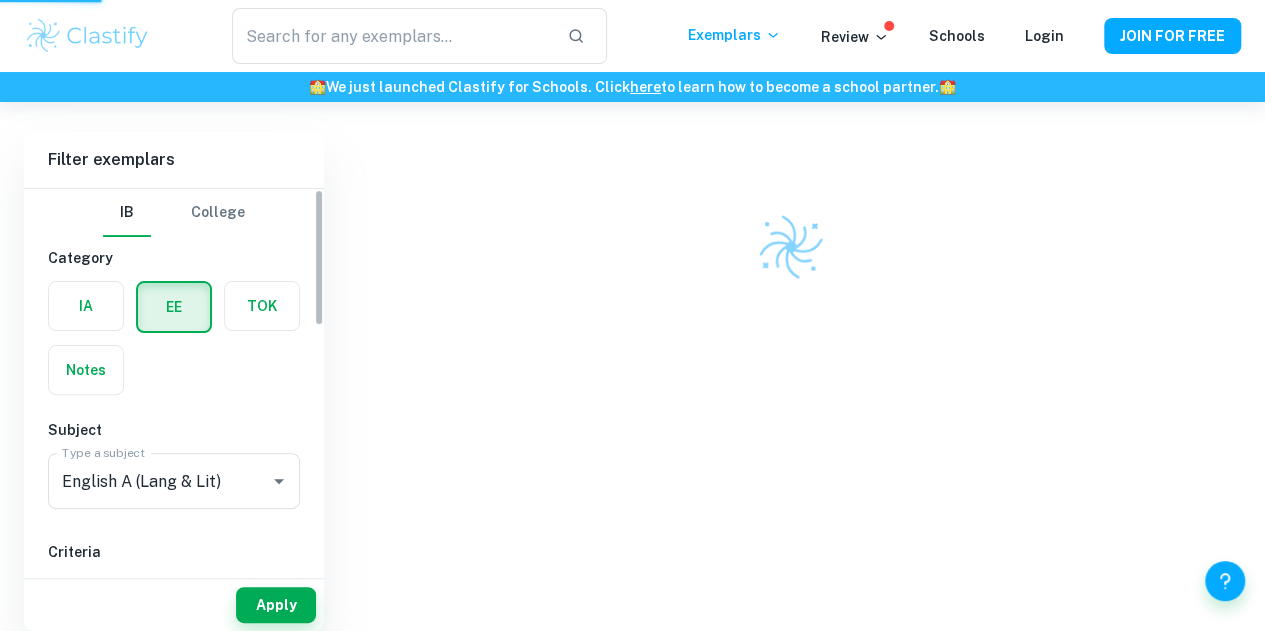 scroll, scrollTop: 102, scrollLeft: 0, axis: vertical 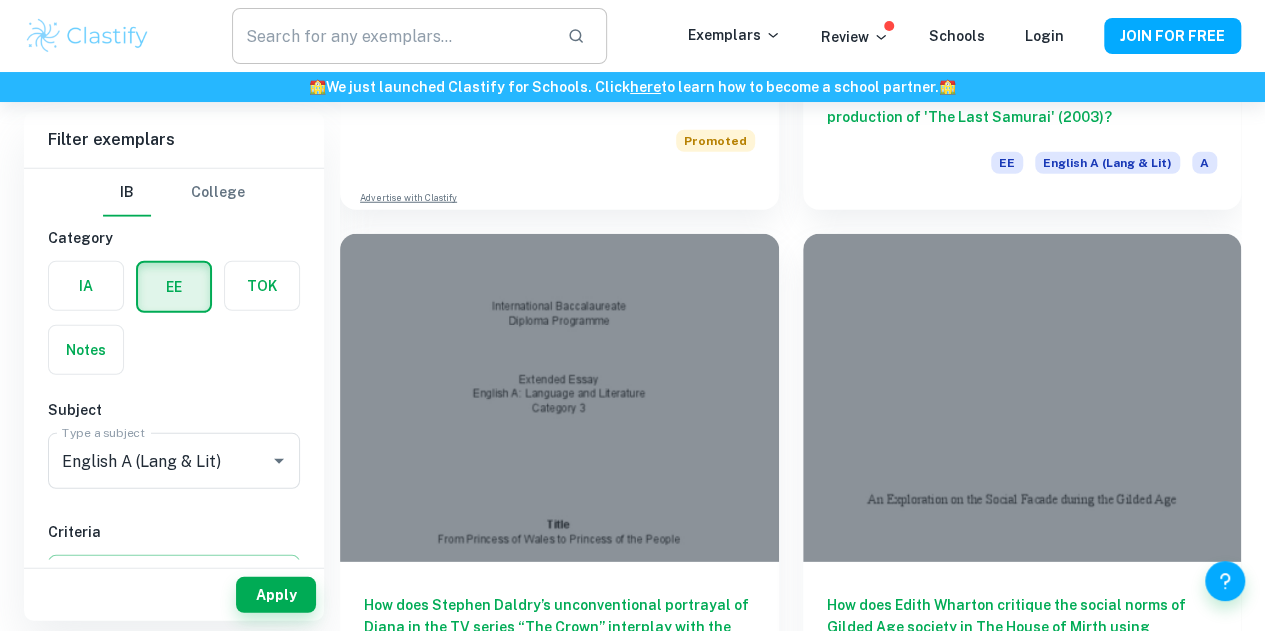 click at bounding box center (392, 36) 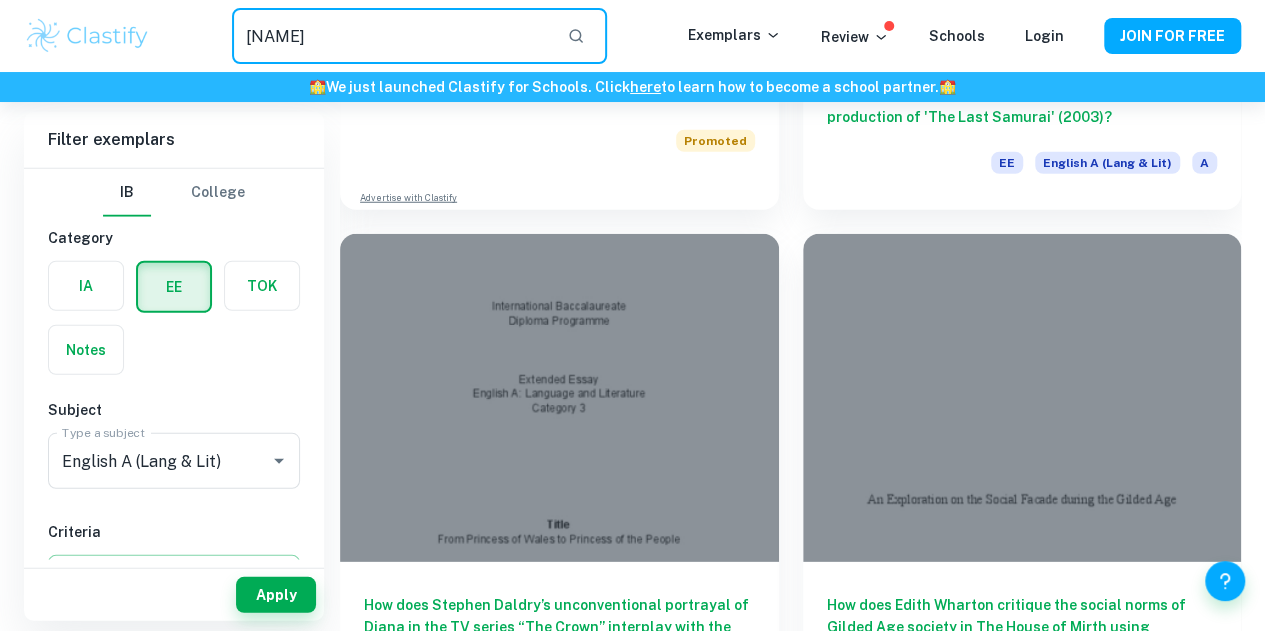 type on "george orwell" 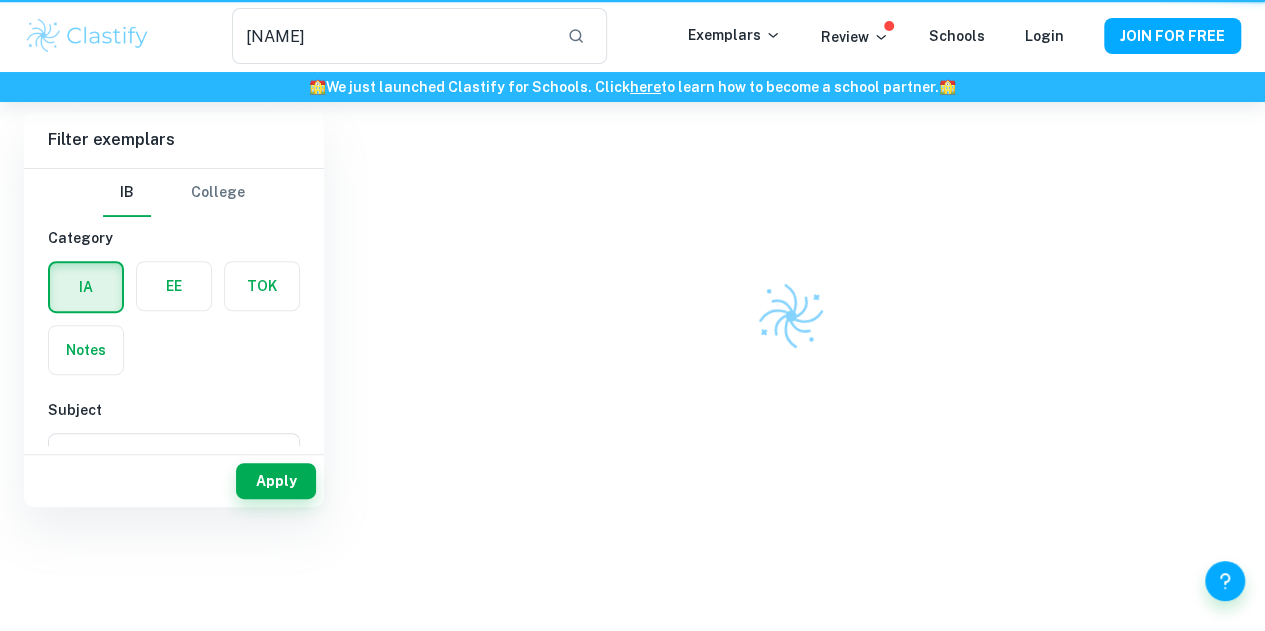 scroll, scrollTop: 0, scrollLeft: 0, axis: both 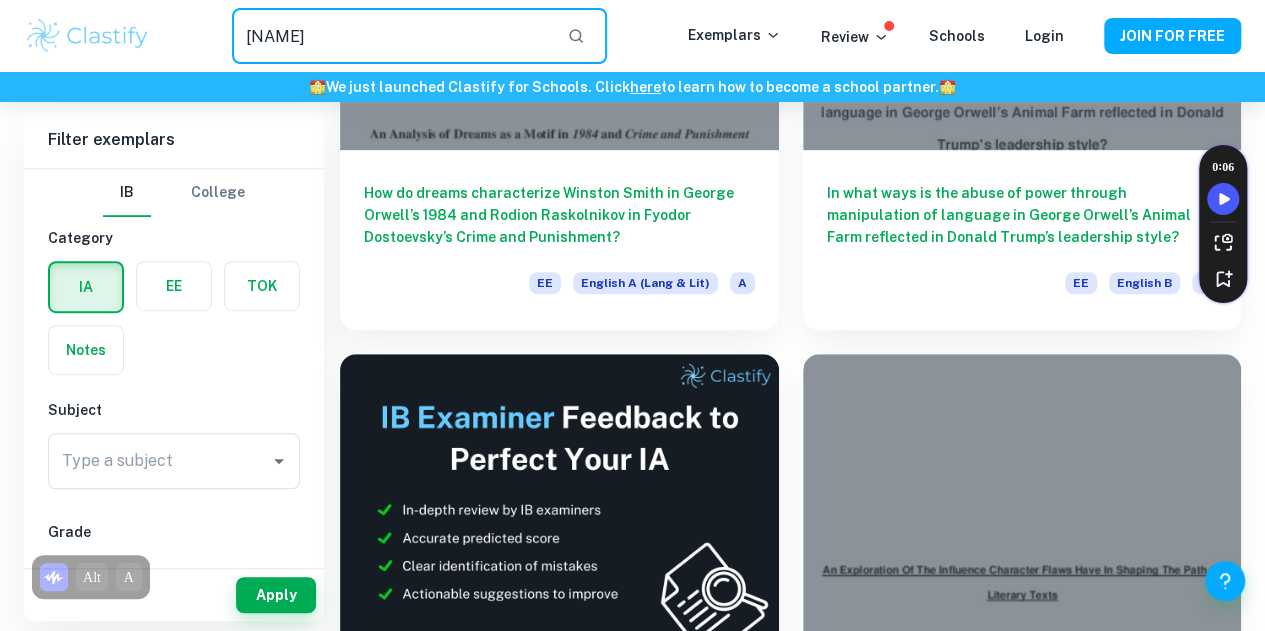 drag, startPoint x: 420, startPoint y: 49, endPoint x: 201, endPoint y: 89, distance: 222.623 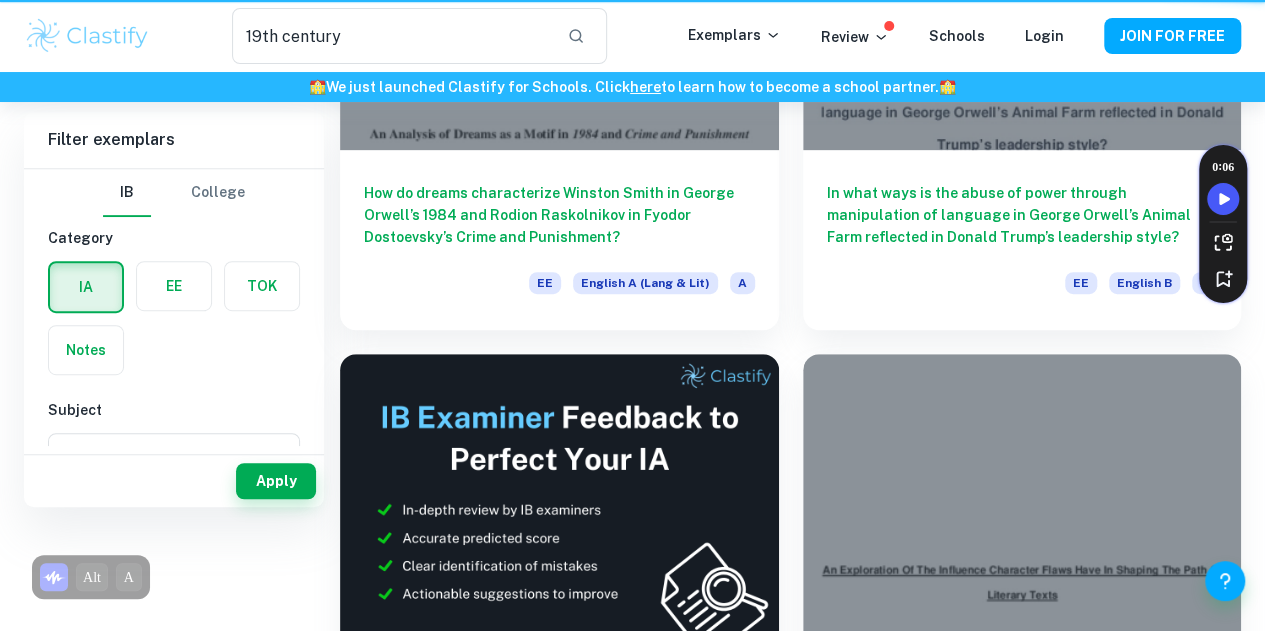 scroll, scrollTop: 0, scrollLeft: 0, axis: both 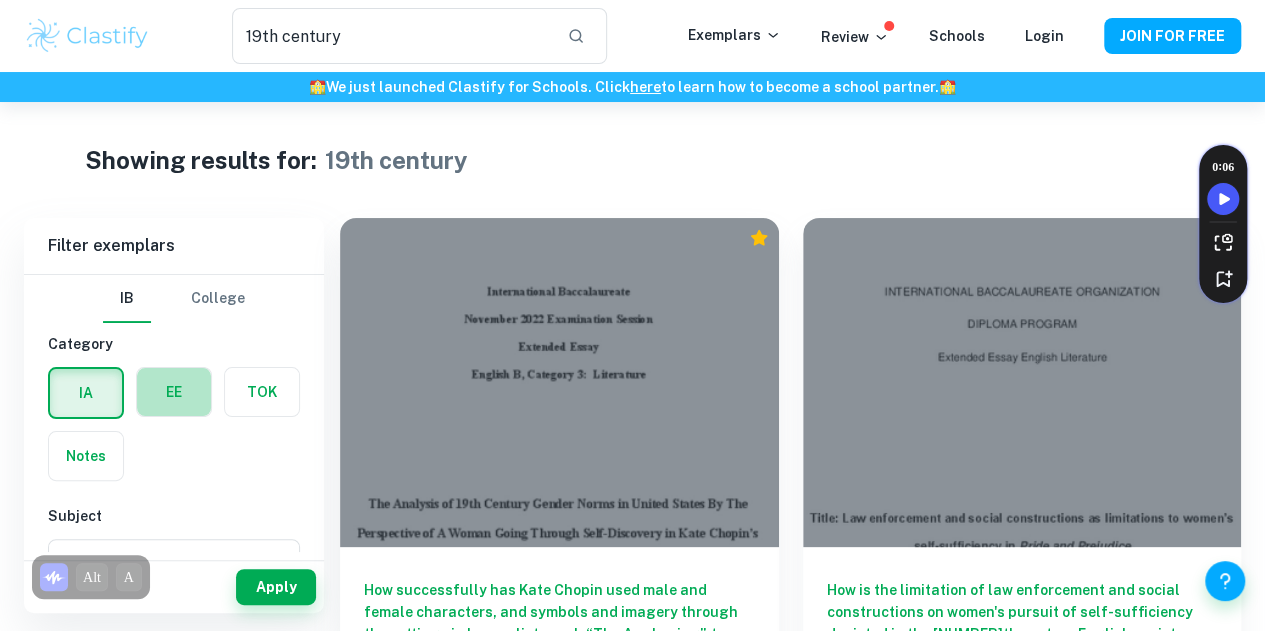 click at bounding box center [174, 392] 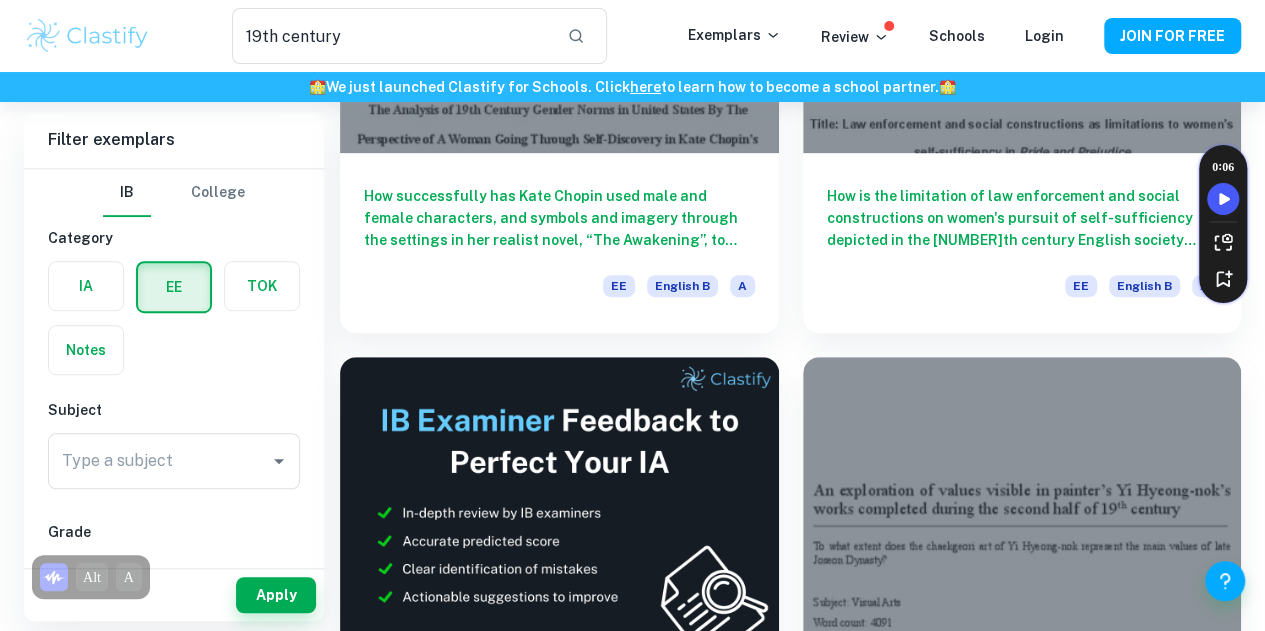 scroll, scrollTop: 419, scrollLeft: 0, axis: vertical 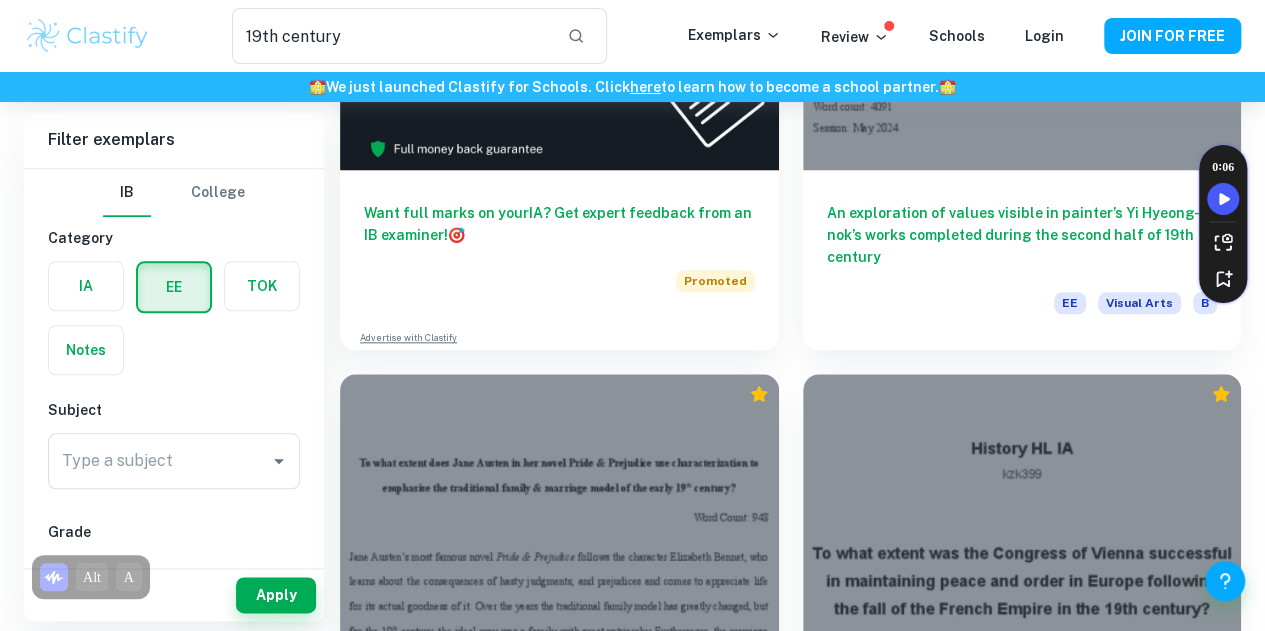 drag, startPoint x: 814, startPoint y: 395, endPoint x: 936, endPoint y: 407, distance: 122.588745 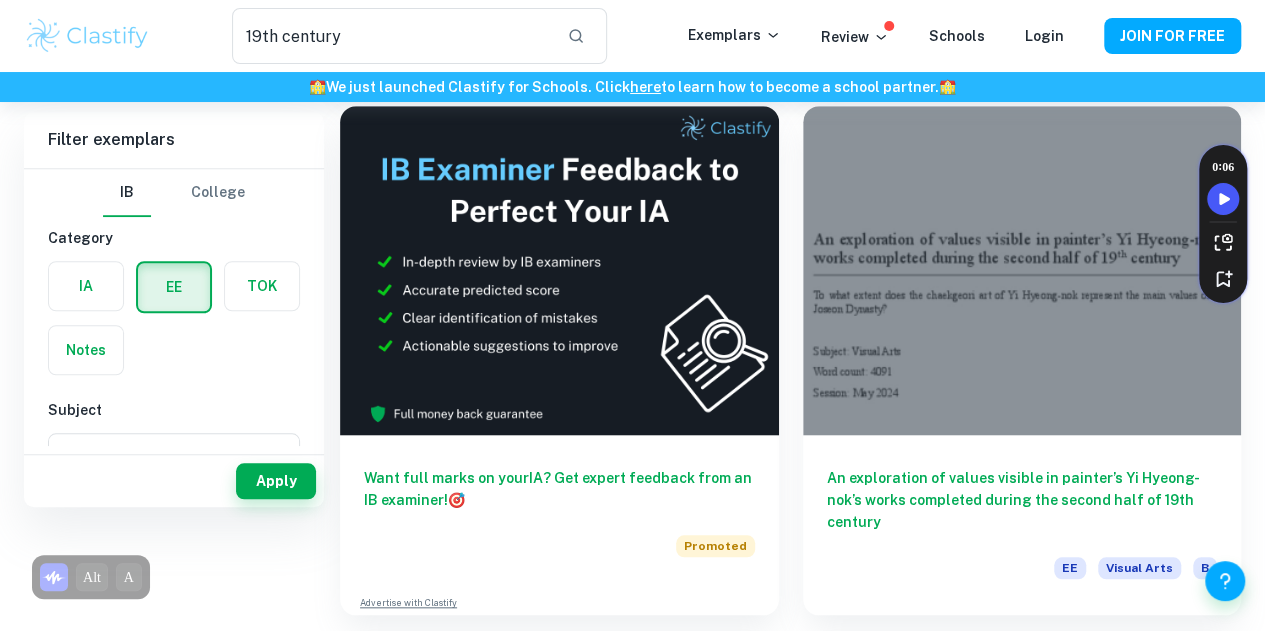 scroll, scrollTop: 0, scrollLeft: 0, axis: both 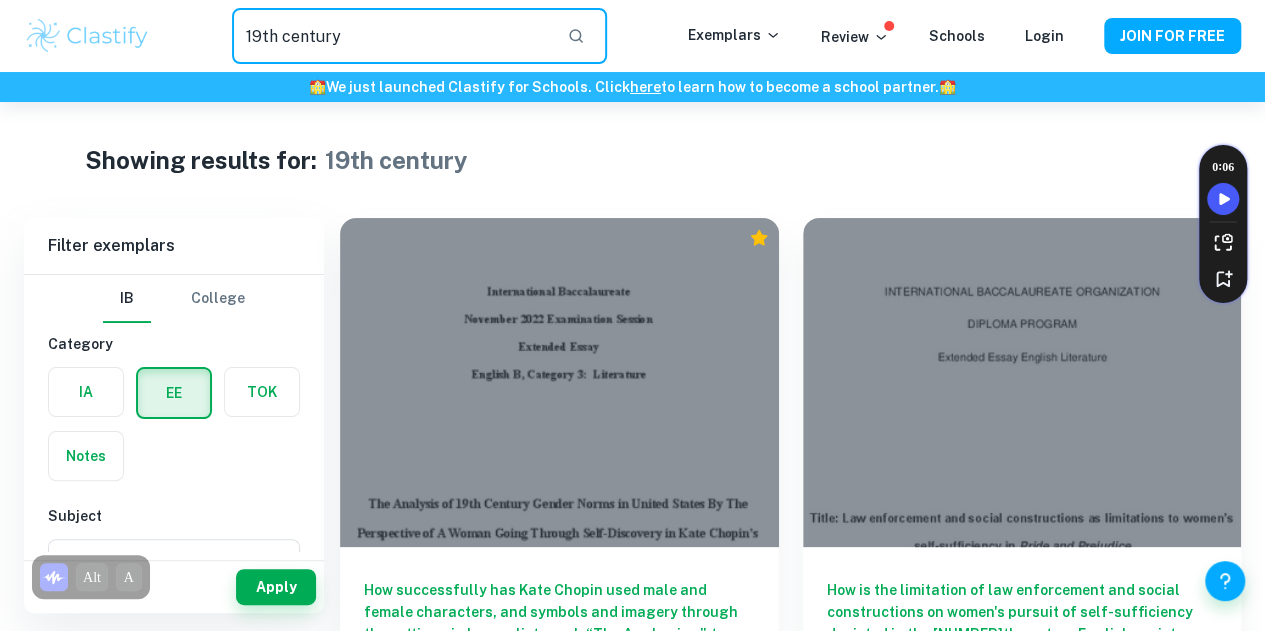 drag, startPoint x: 291, startPoint y: 16, endPoint x: 211, endPoint y: 26, distance: 80.622574 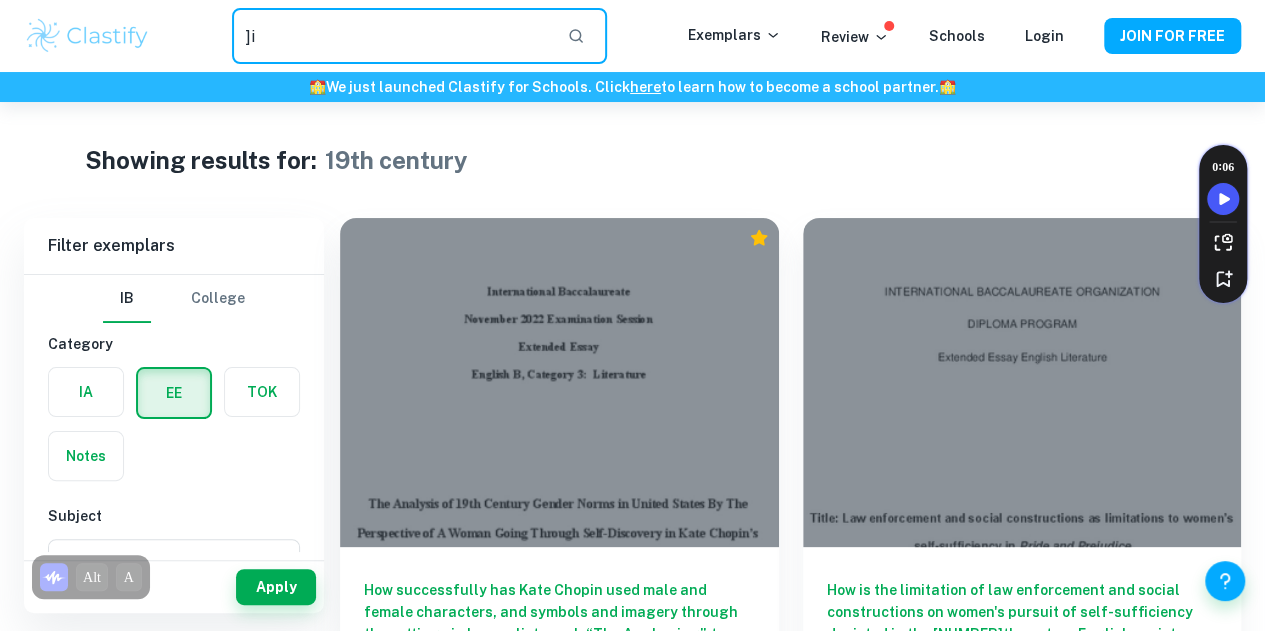 type on "]" 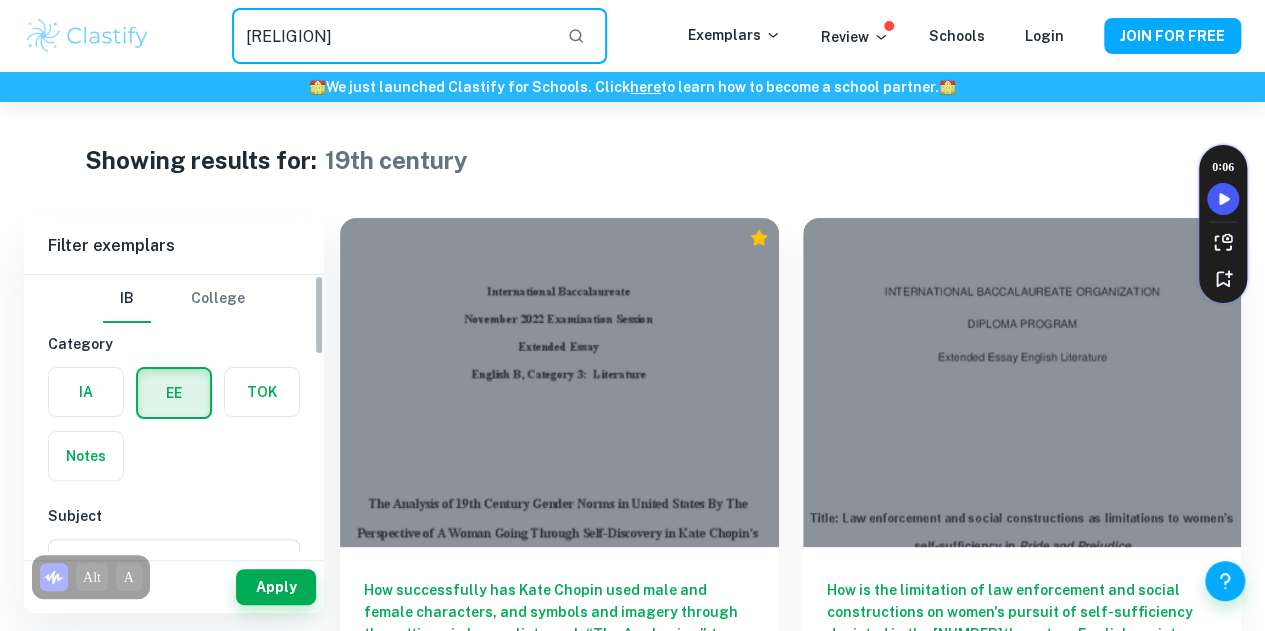 type on "islam" 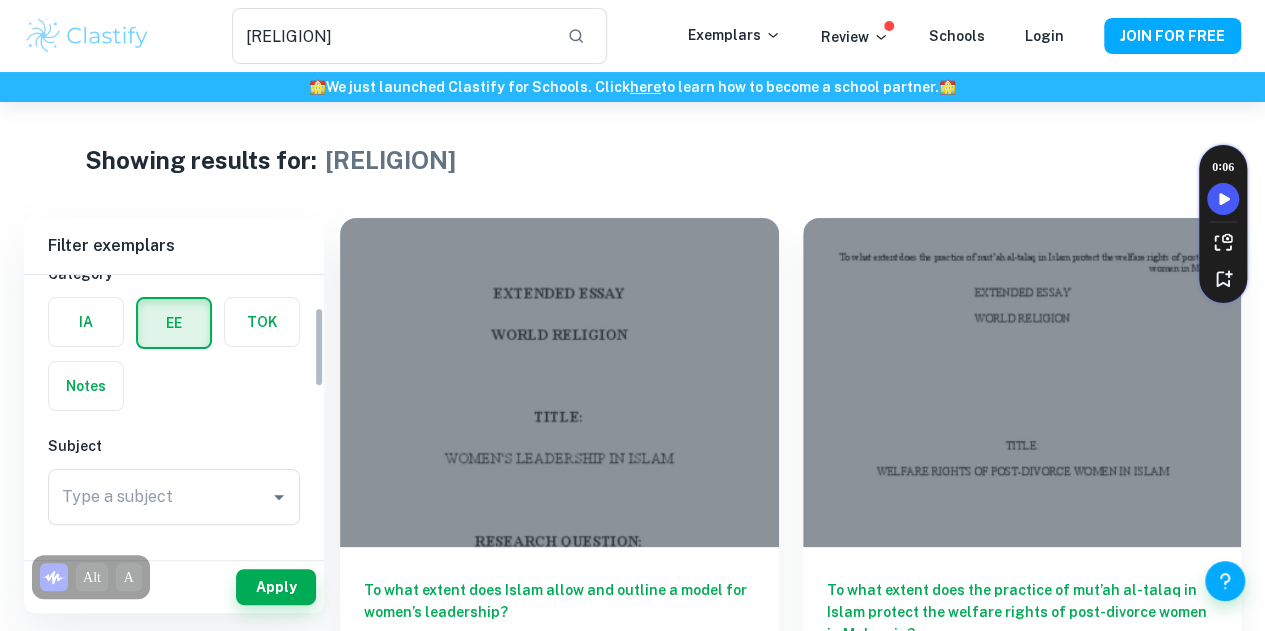 scroll, scrollTop: 121, scrollLeft: 0, axis: vertical 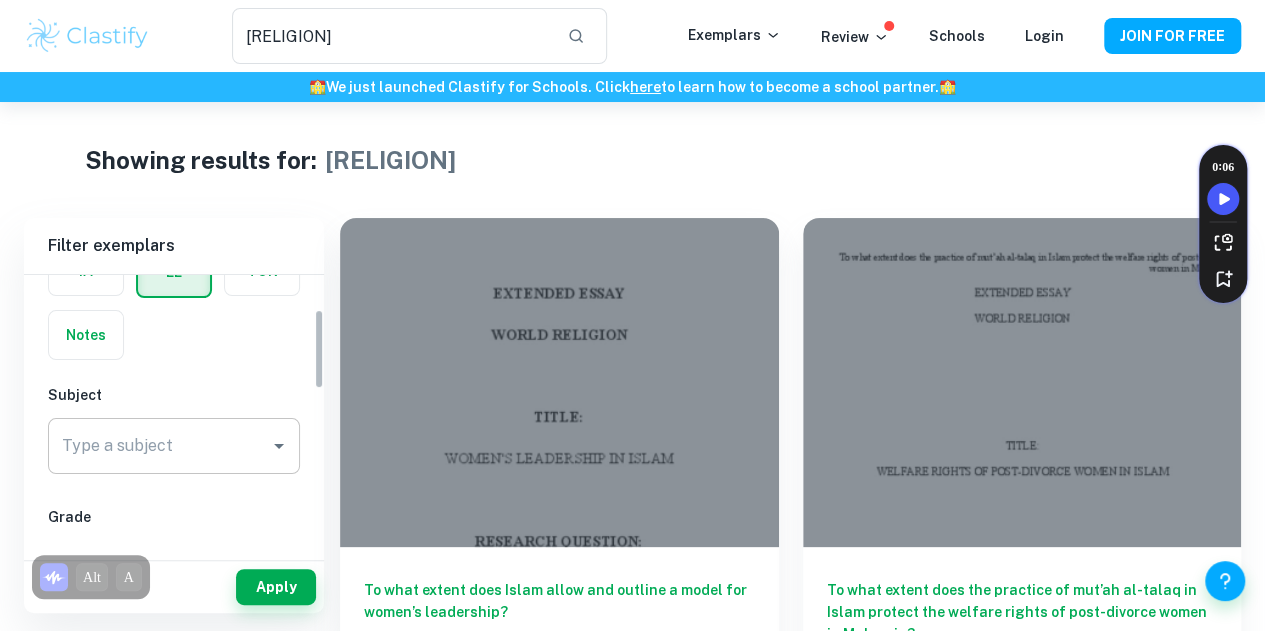 click on "Type a subject Type a subject" at bounding box center (174, 446) 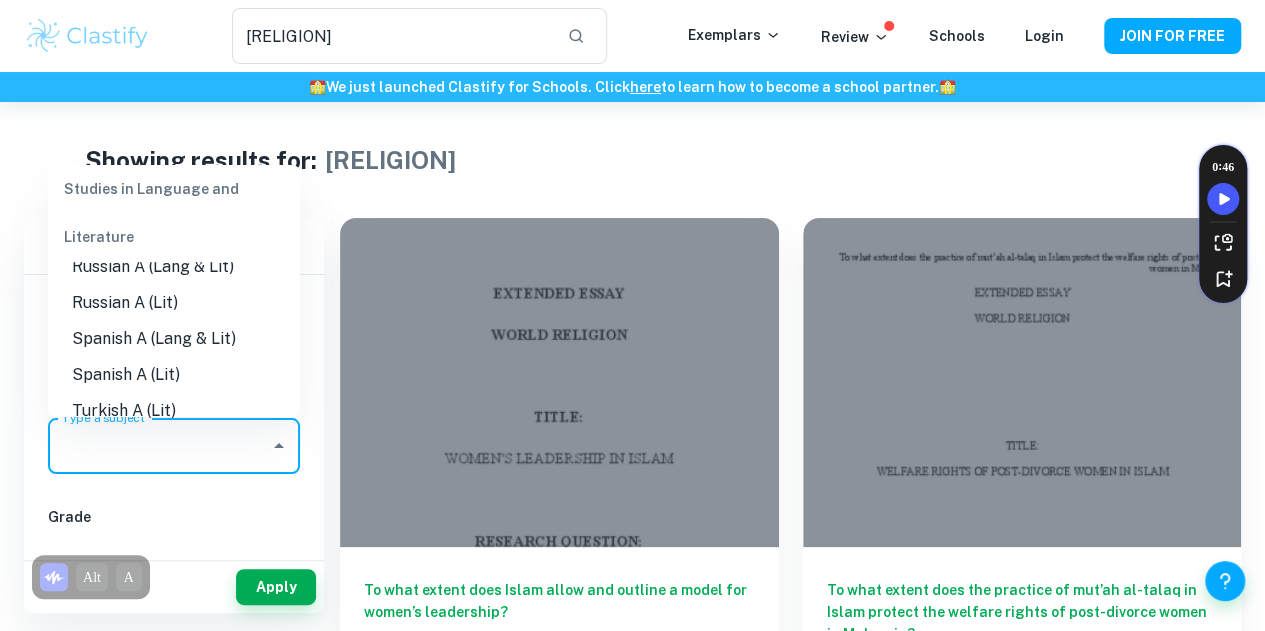 scroll, scrollTop: 738, scrollLeft: 0, axis: vertical 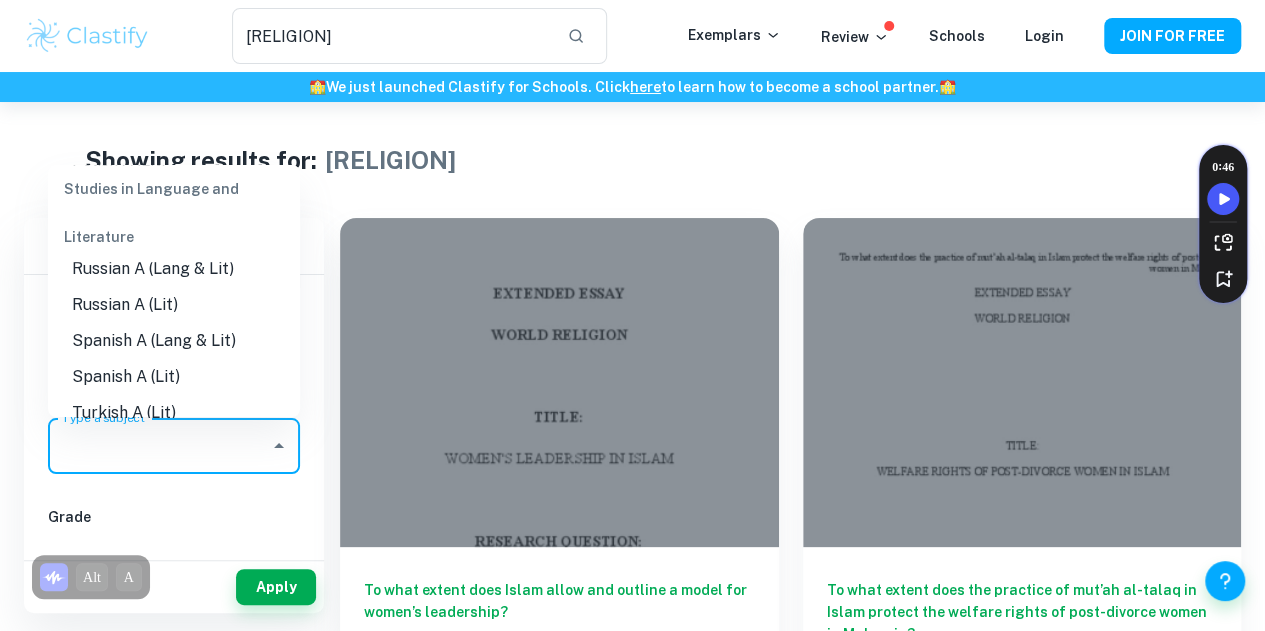 click on "Showing results for: islam" at bounding box center [632, 160] 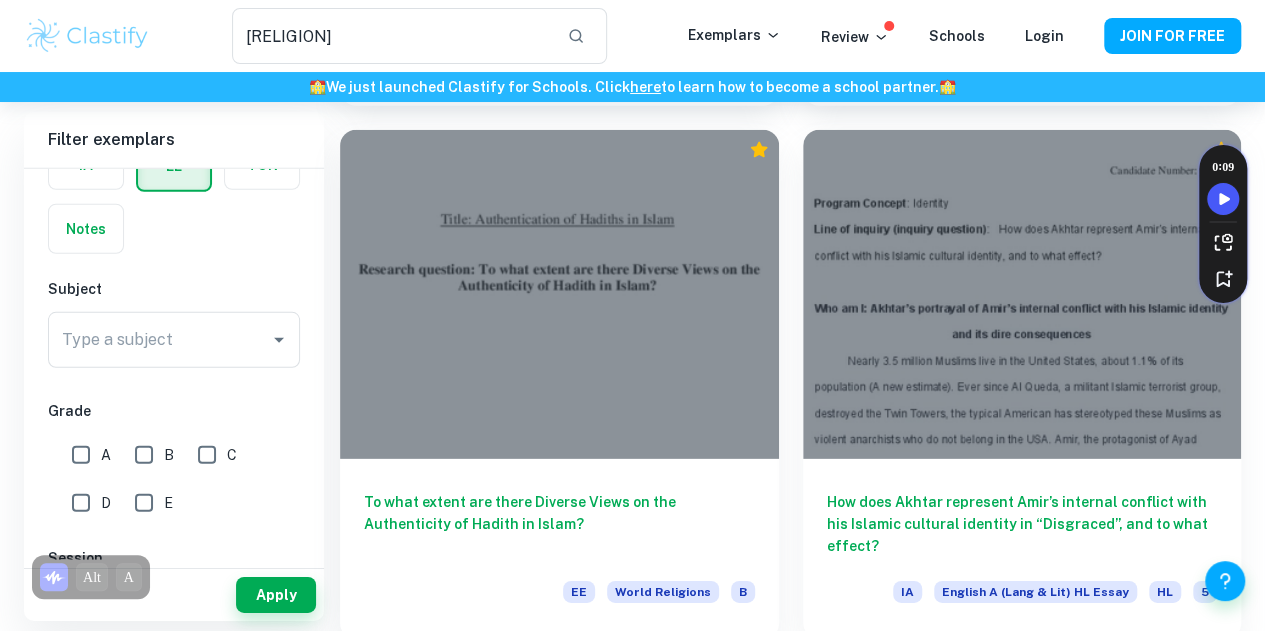scroll, scrollTop: 2979, scrollLeft: 0, axis: vertical 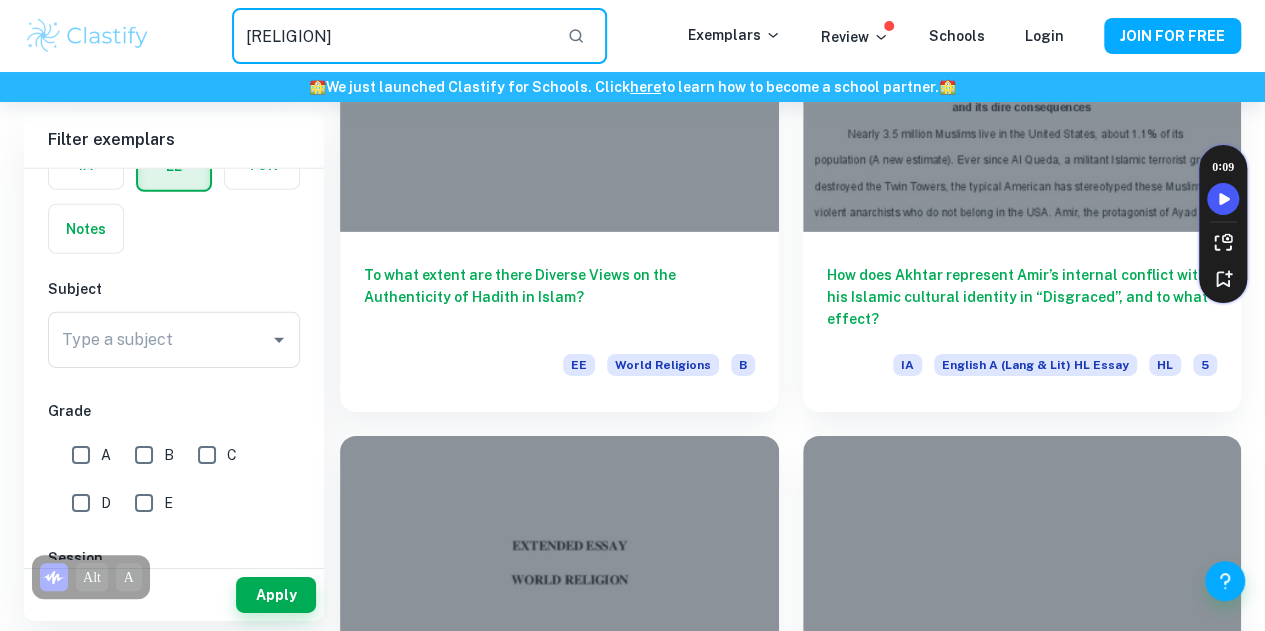 drag, startPoint x: 423, startPoint y: 31, endPoint x: 86, endPoint y: 121, distance: 348.81085 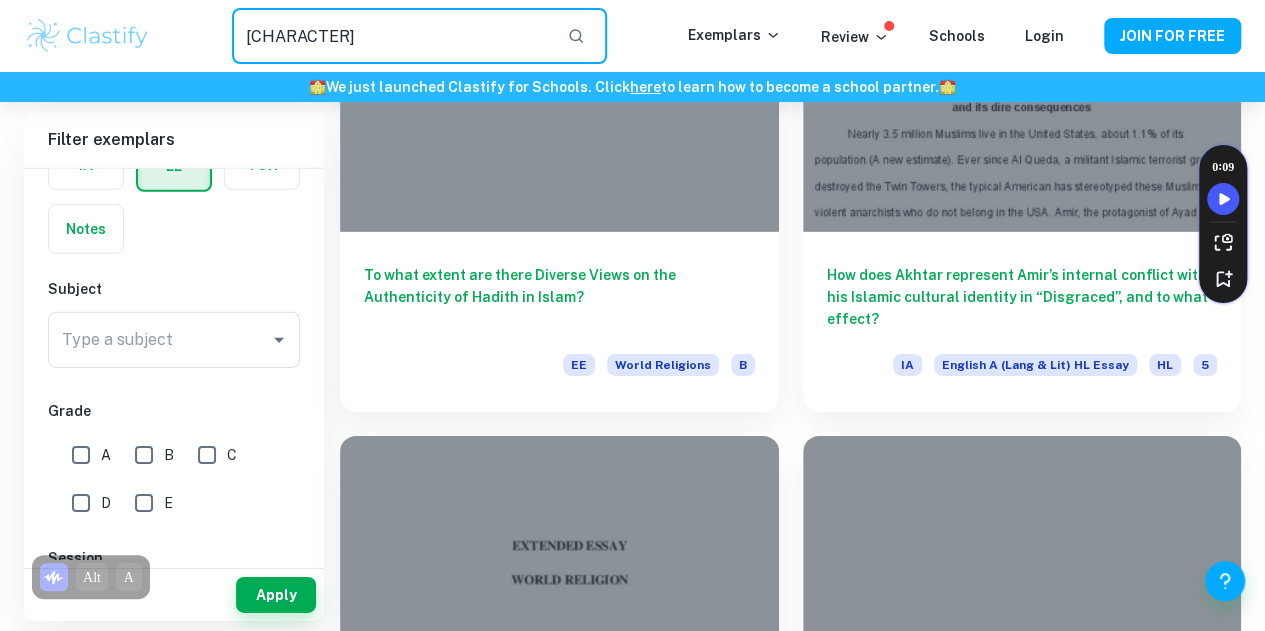 type on "shrek" 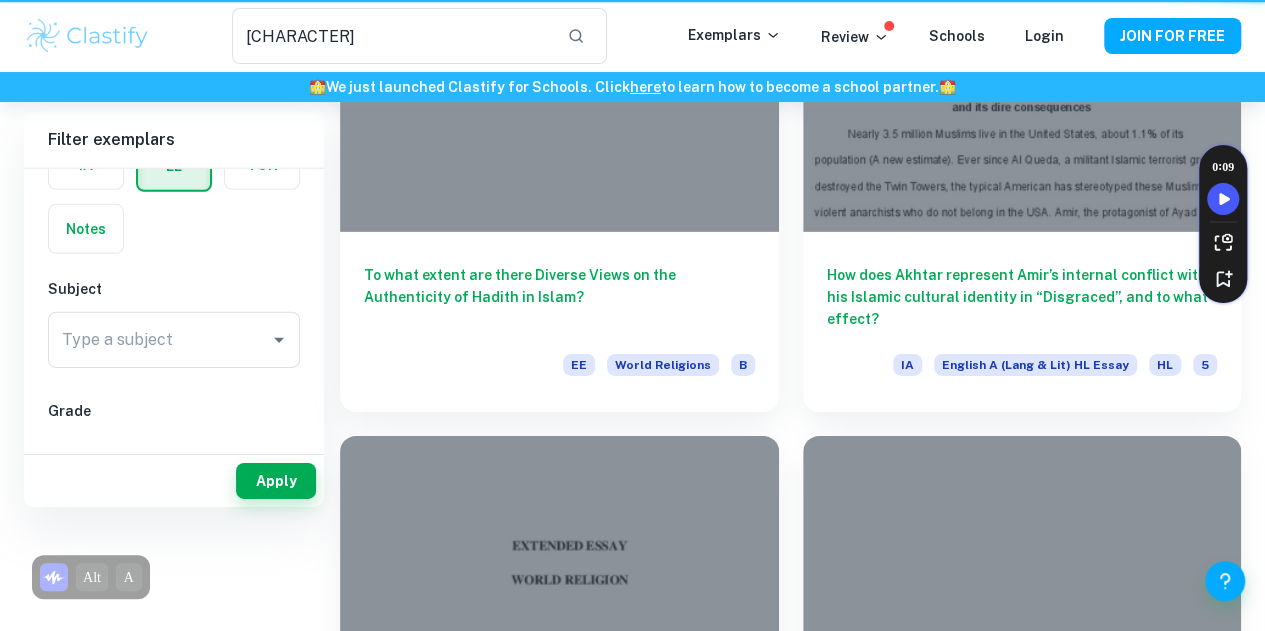 scroll, scrollTop: 0, scrollLeft: 0, axis: both 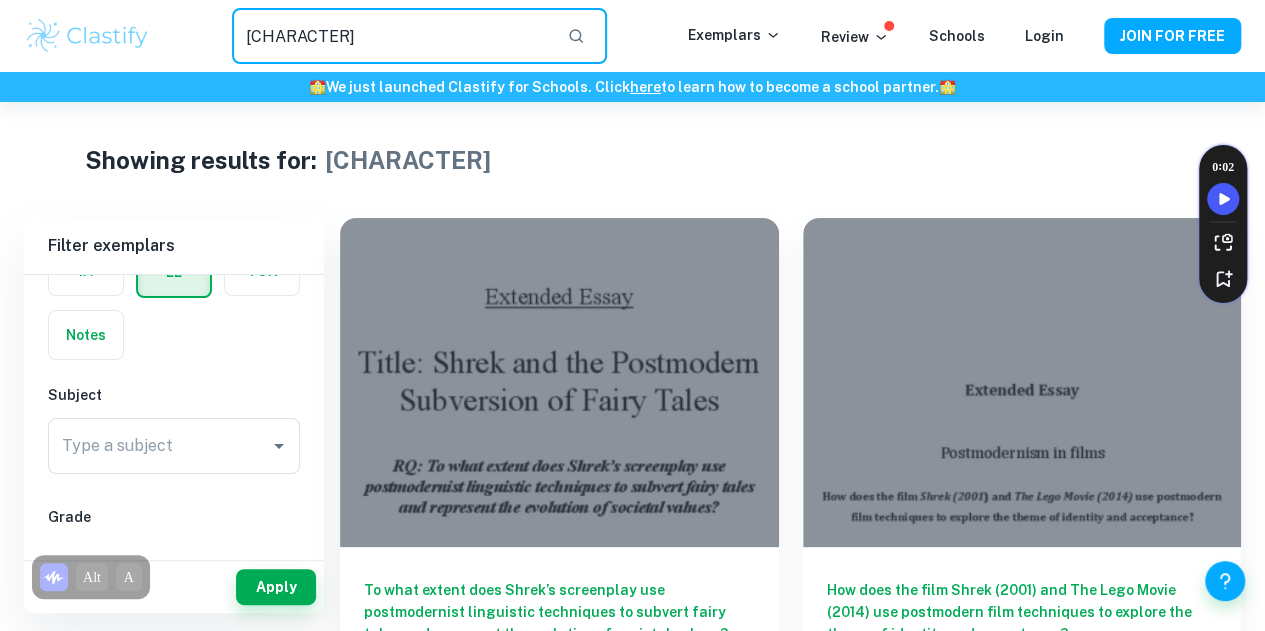 drag, startPoint x: 340, startPoint y: 36, endPoint x: 227, endPoint y: 40, distance: 113.07078 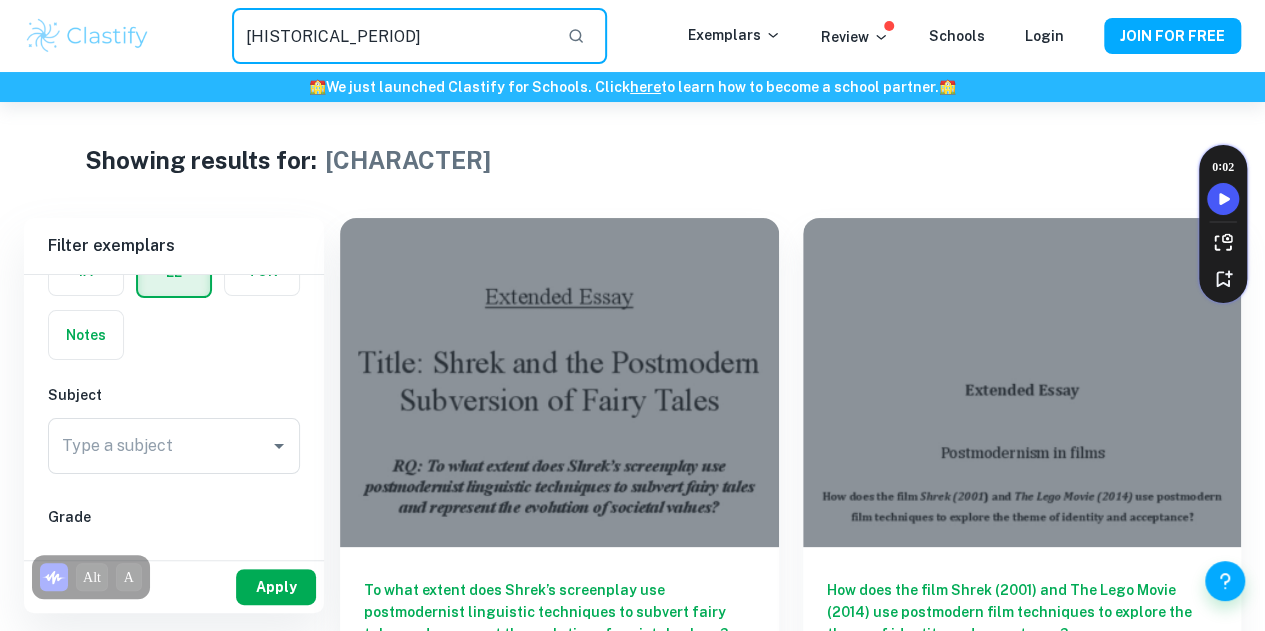 click on "Apply" at bounding box center (276, 587) 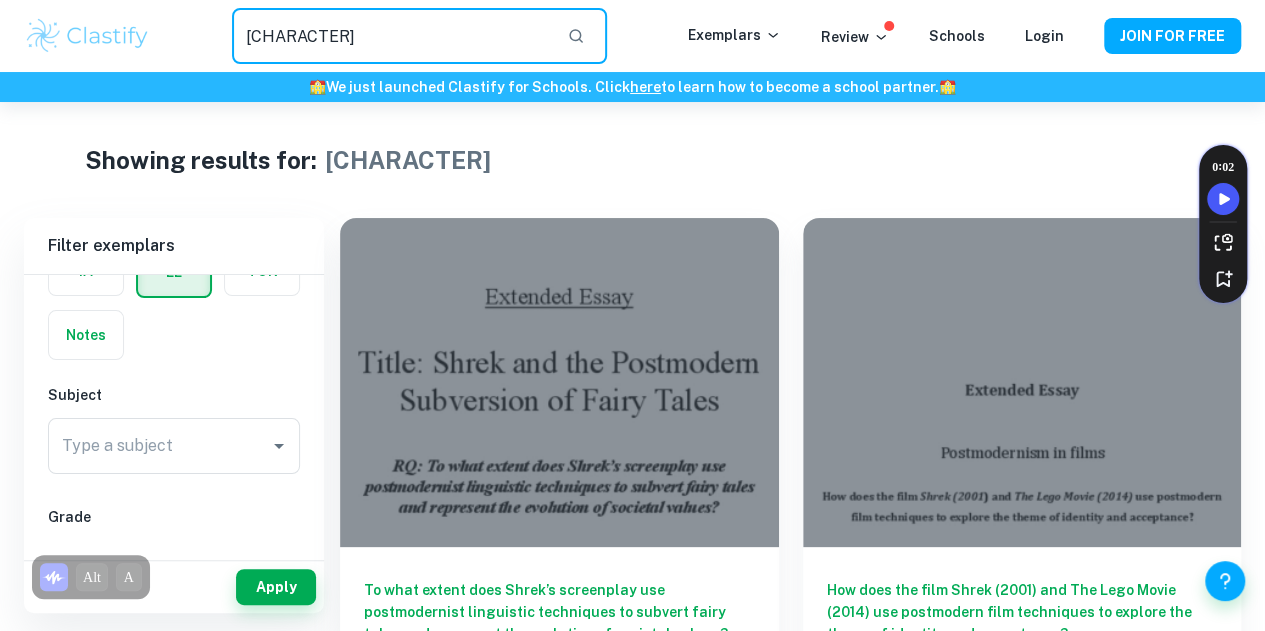 drag, startPoint x: 324, startPoint y: 33, endPoint x: 188, endPoint y: 53, distance: 137.46272 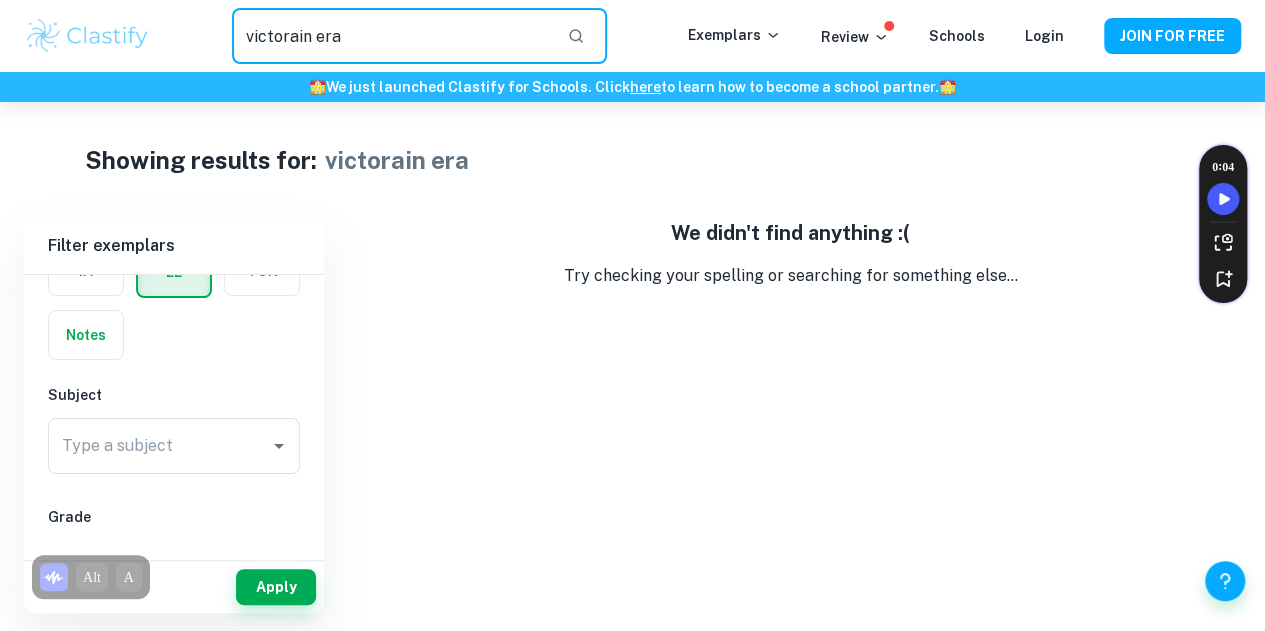 drag, startPoint x: 374, startPoint y: 32, endPoint x: 314, endPoint y: 36, distance: 60.133186 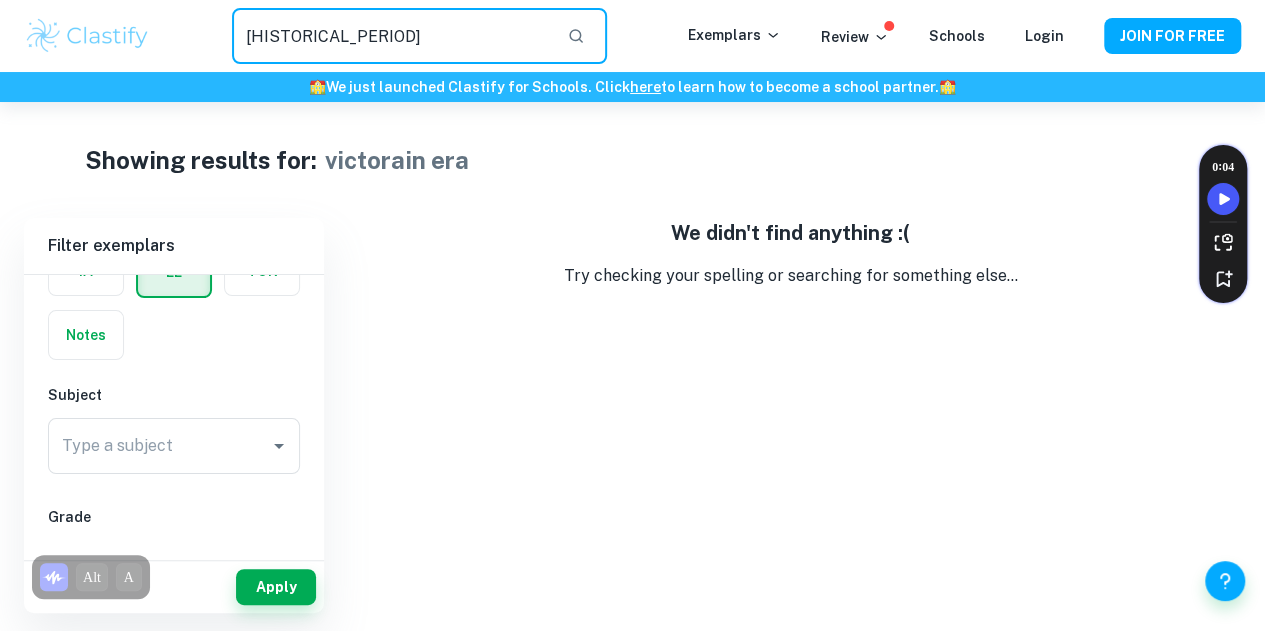 type on "victorian era" 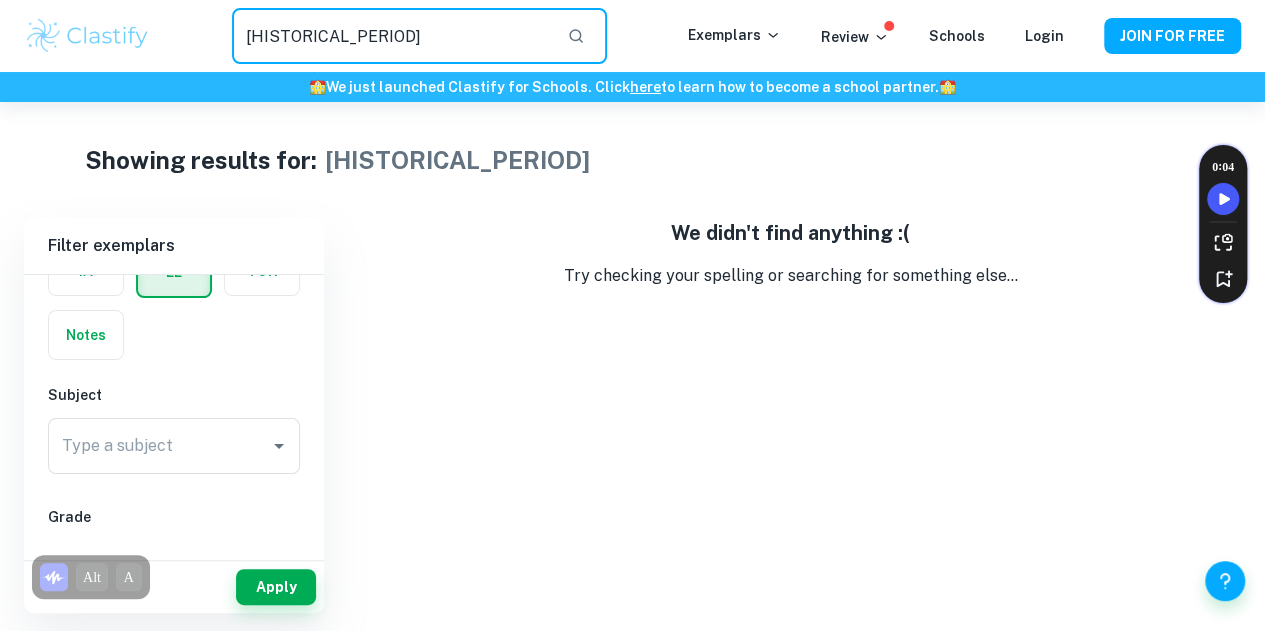 drag, startPoint x: 365, startPoint y: 37, endPoint x: 188, endPoint y: 35, distance: 177.01129 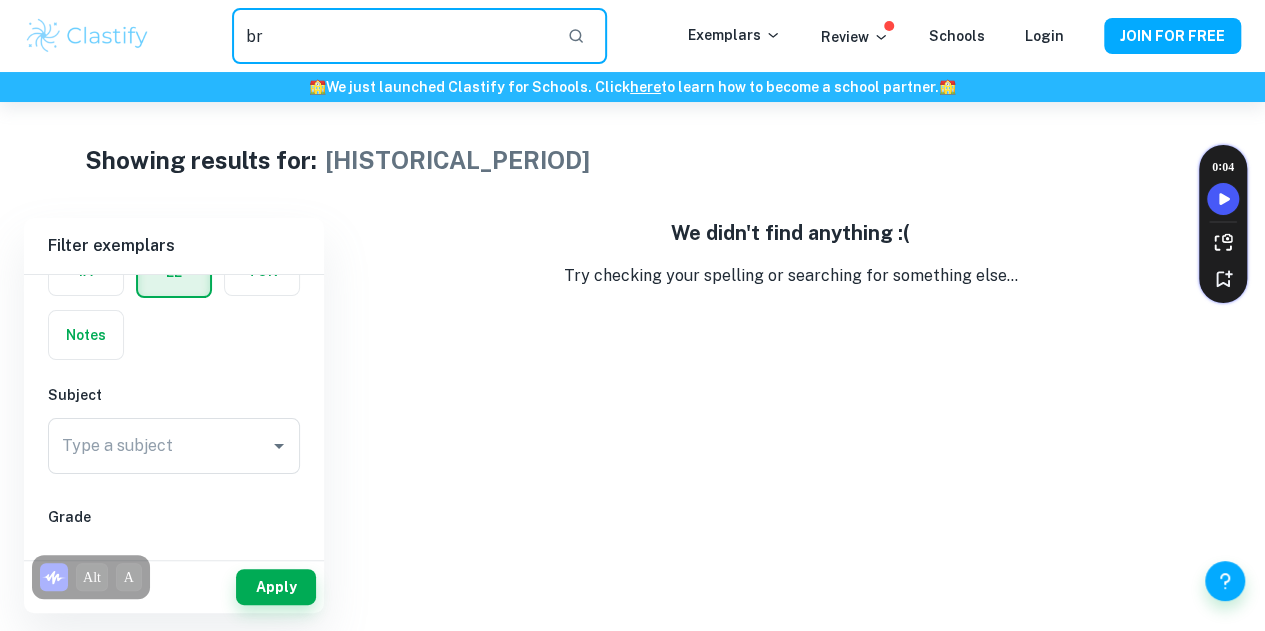 type on "b" 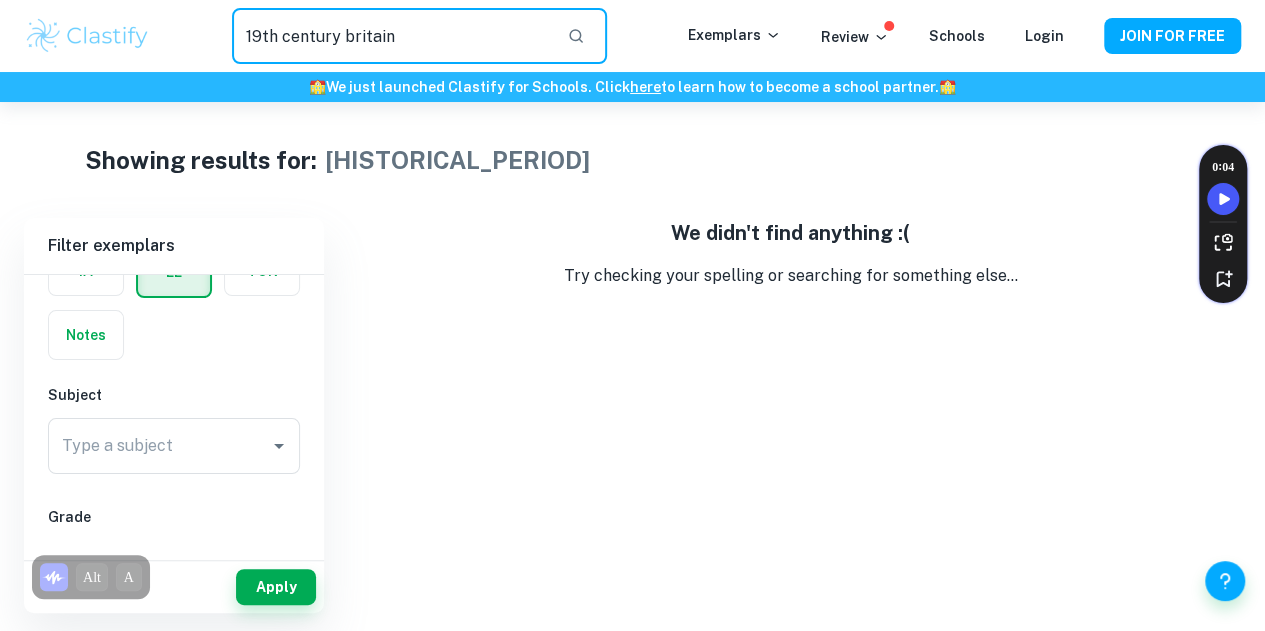type on "19th century britain" 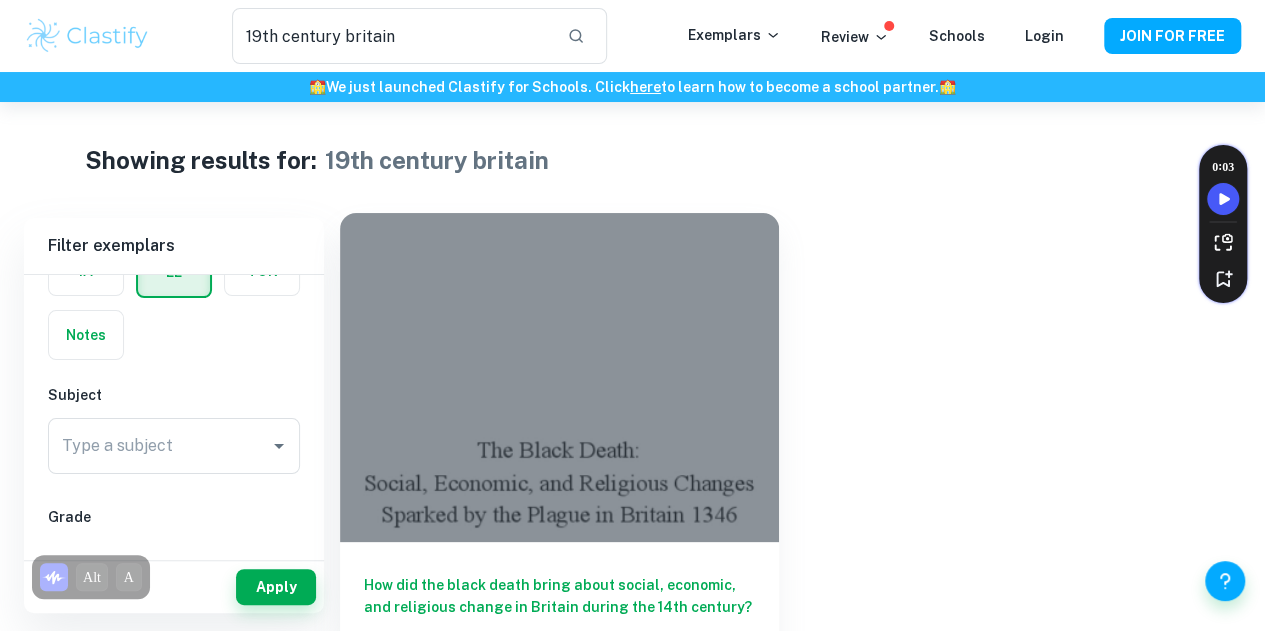 click on "How did the black death bring about social, economic, and religious change in Britain during the 14th century?" at bounding box center (559, 607) 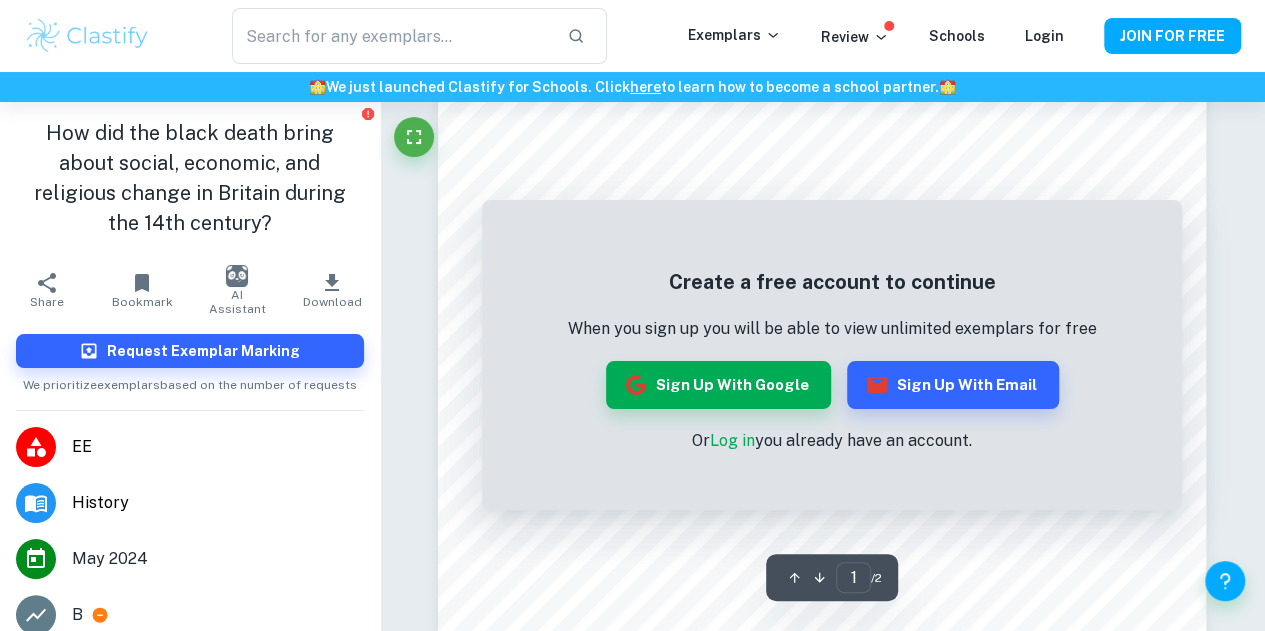 scroll, scrollTop: 0, scrollLeft: 0, axis: both 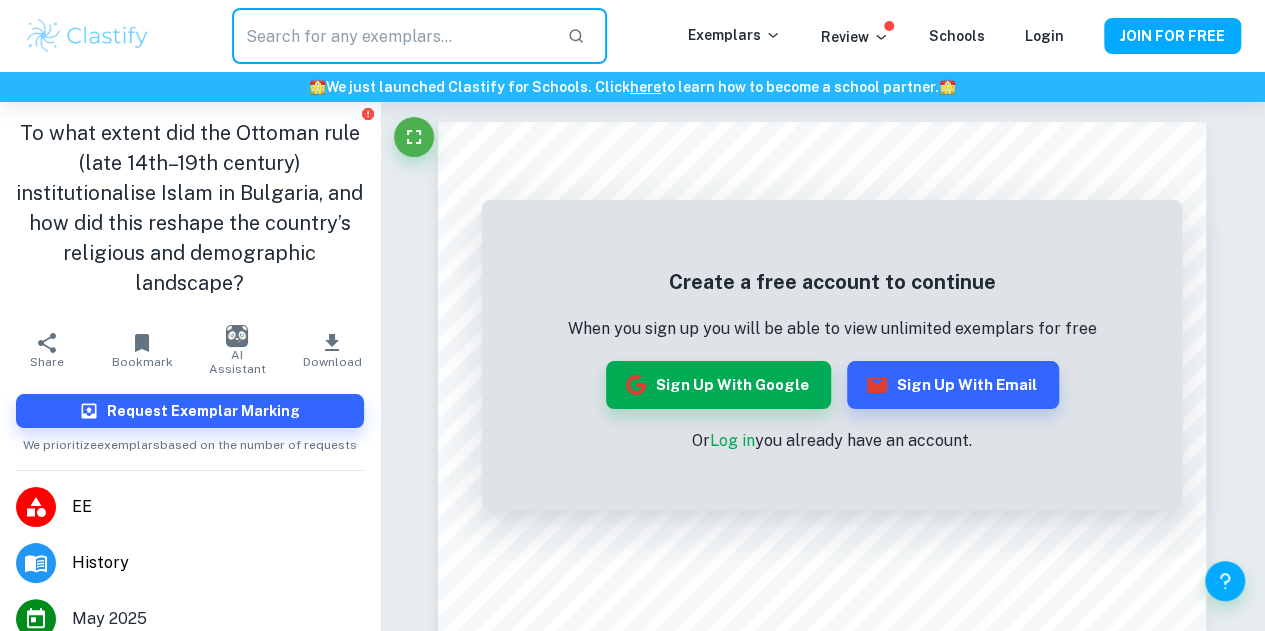 click at bounding box center [392, 36] 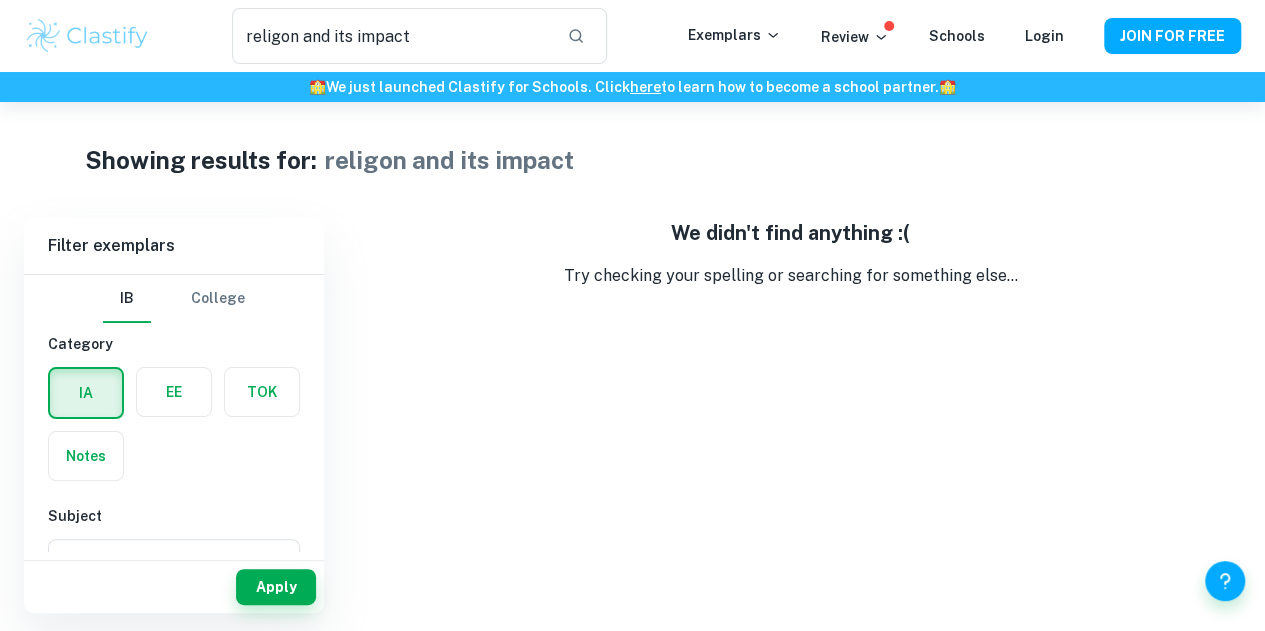 click at bounding box center (174, 392) 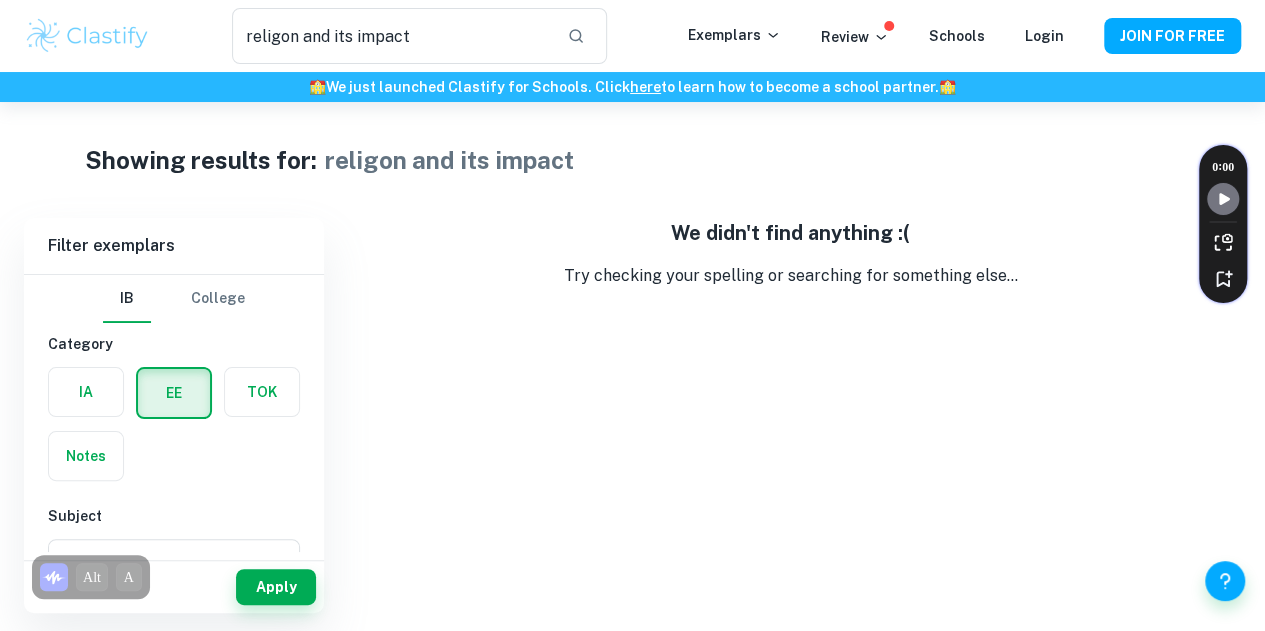 click on "Apply" at bounding box center (174, 587) 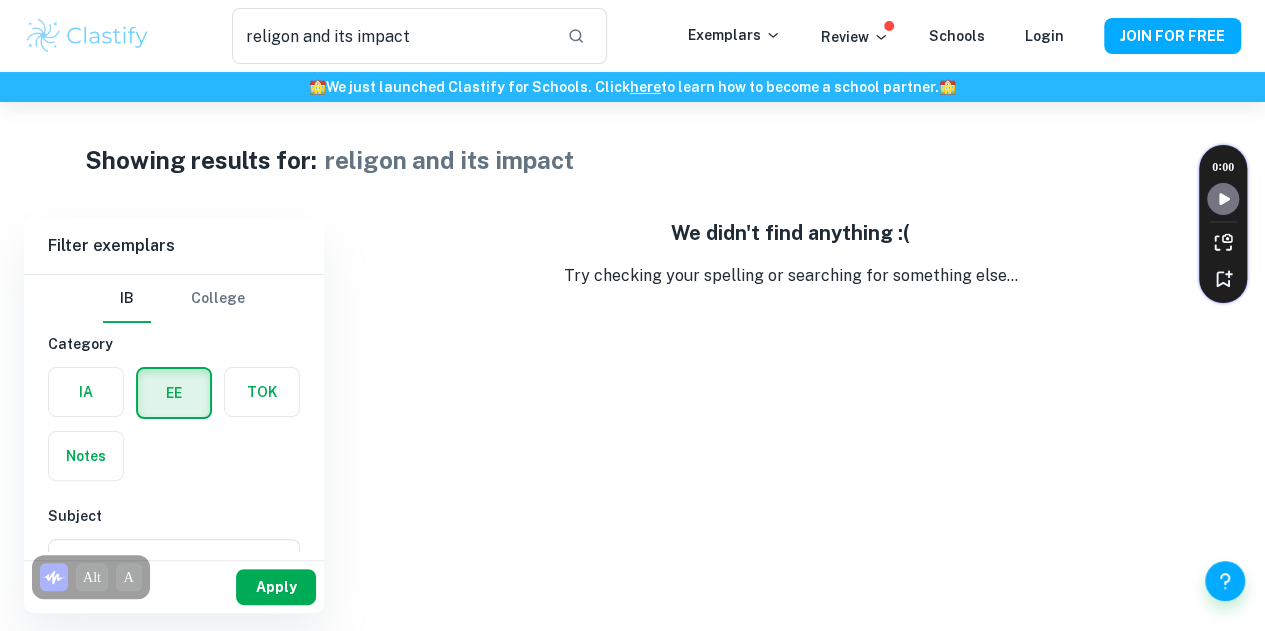 click on "Apply" at bounding box center [276, 587] 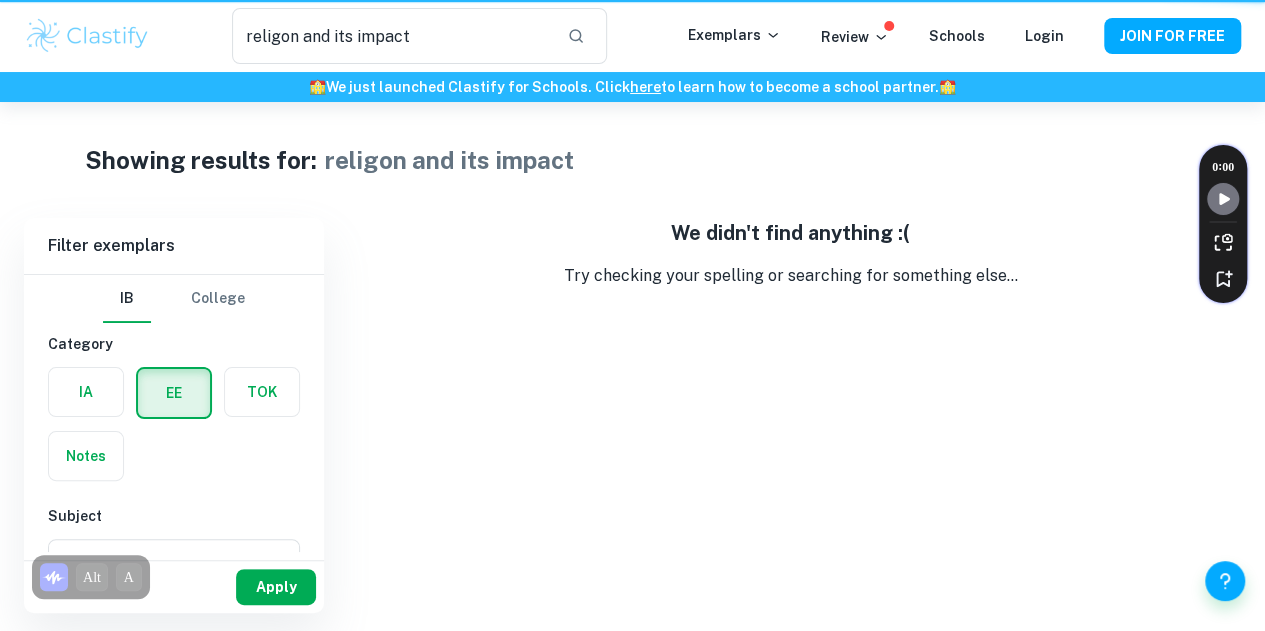 click on "Apply" at bounding box center (276, 587) 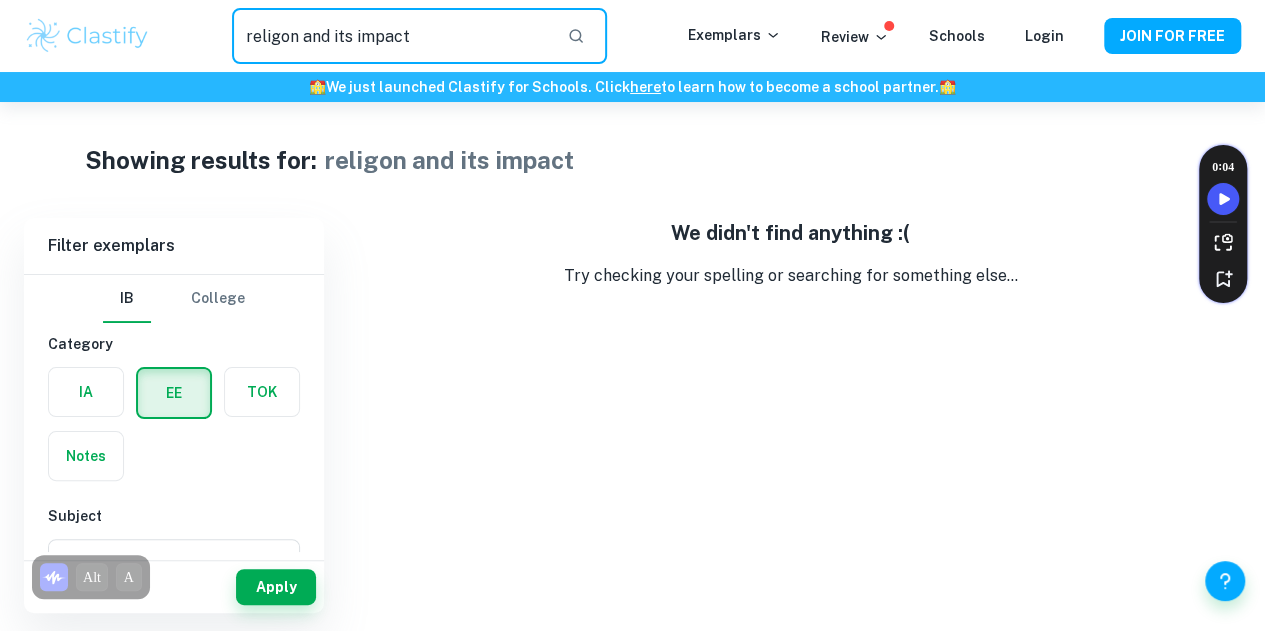 drag, startPoint x: 426, startPoint y: 55, endPoint x: 309, endPoint y: 62, distance: 117.20921 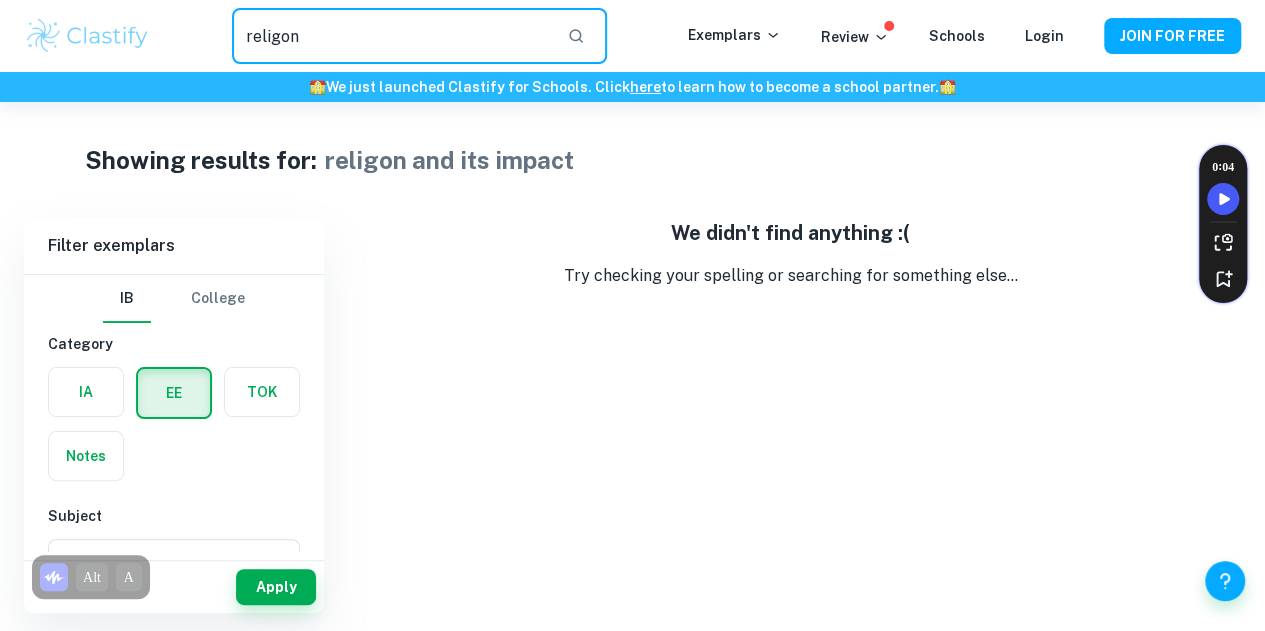 type on "religon" 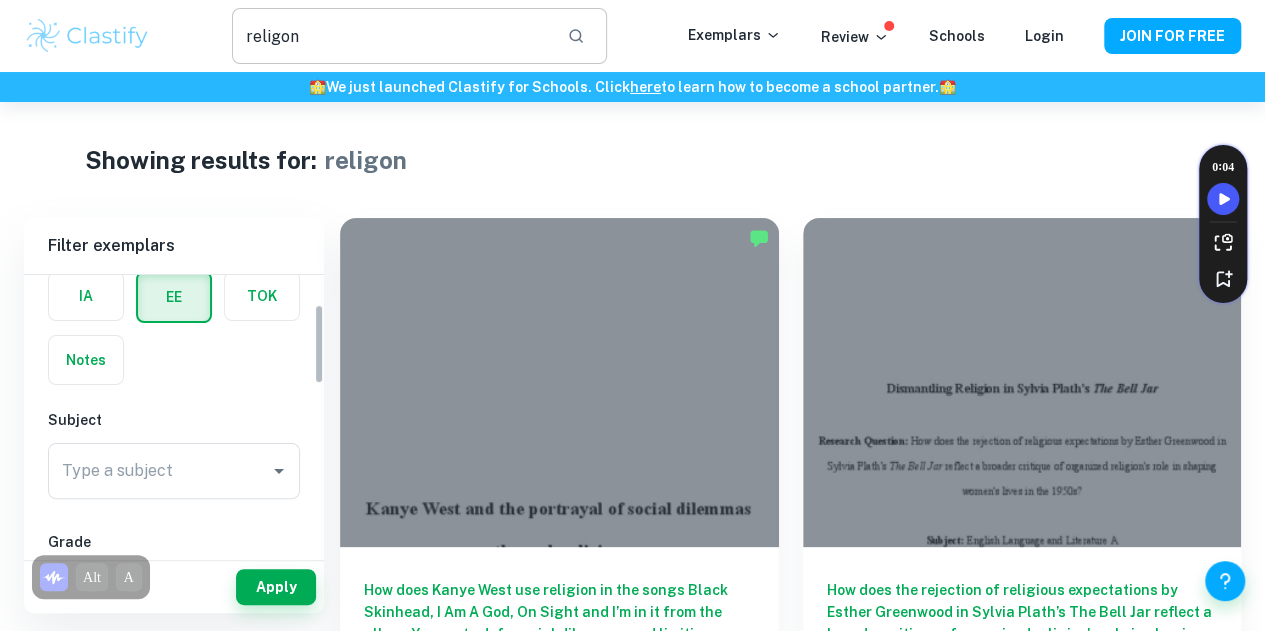 scroll, scrollTop: 166, scrollLeft: 0, axis: vertical 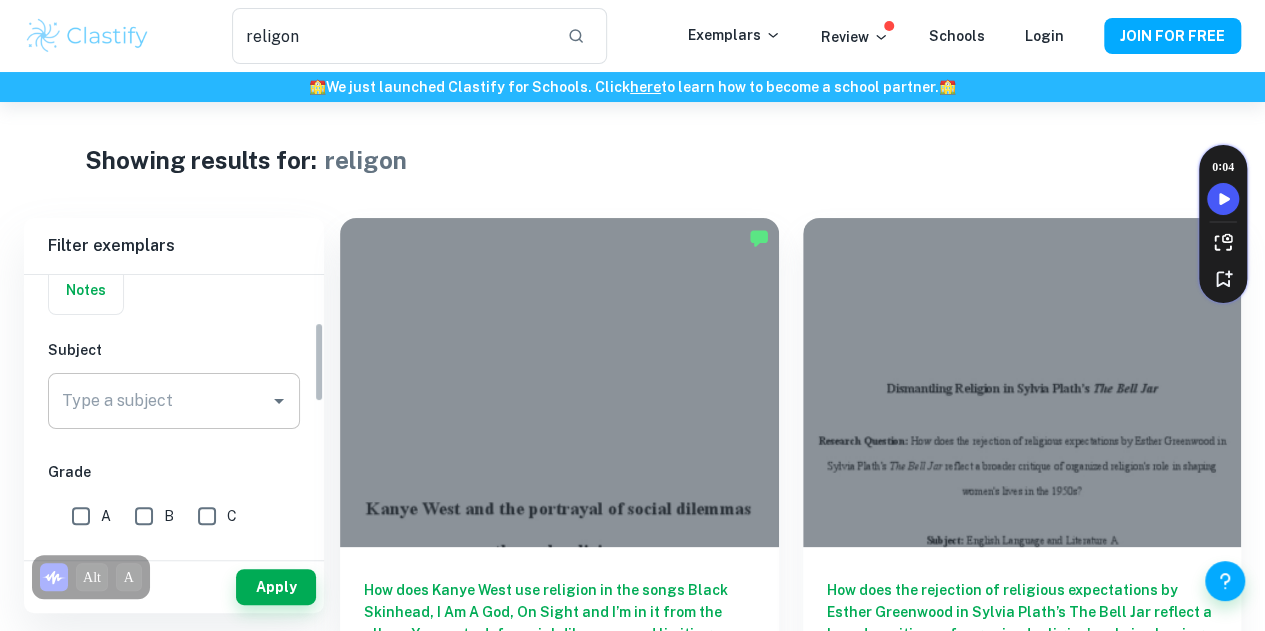 click on "Type a subject Type a subject" at bounding box center [174, 401] 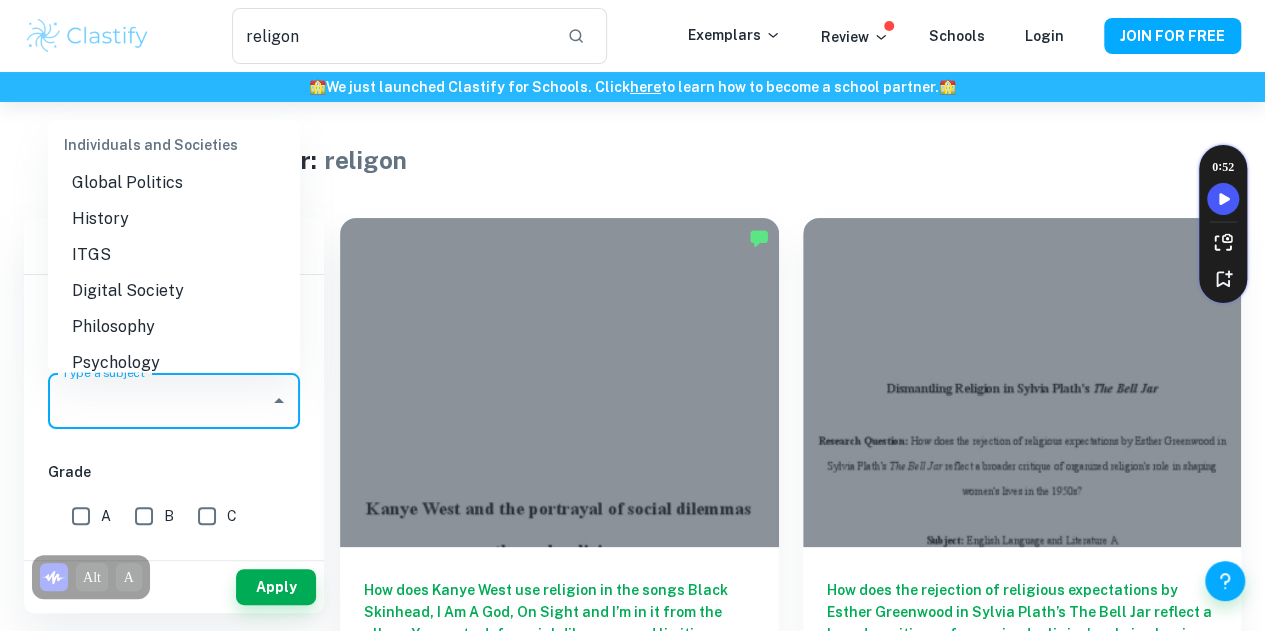 scroll, scrollTop: 1910, scrollLeft: 0, axis: vertical 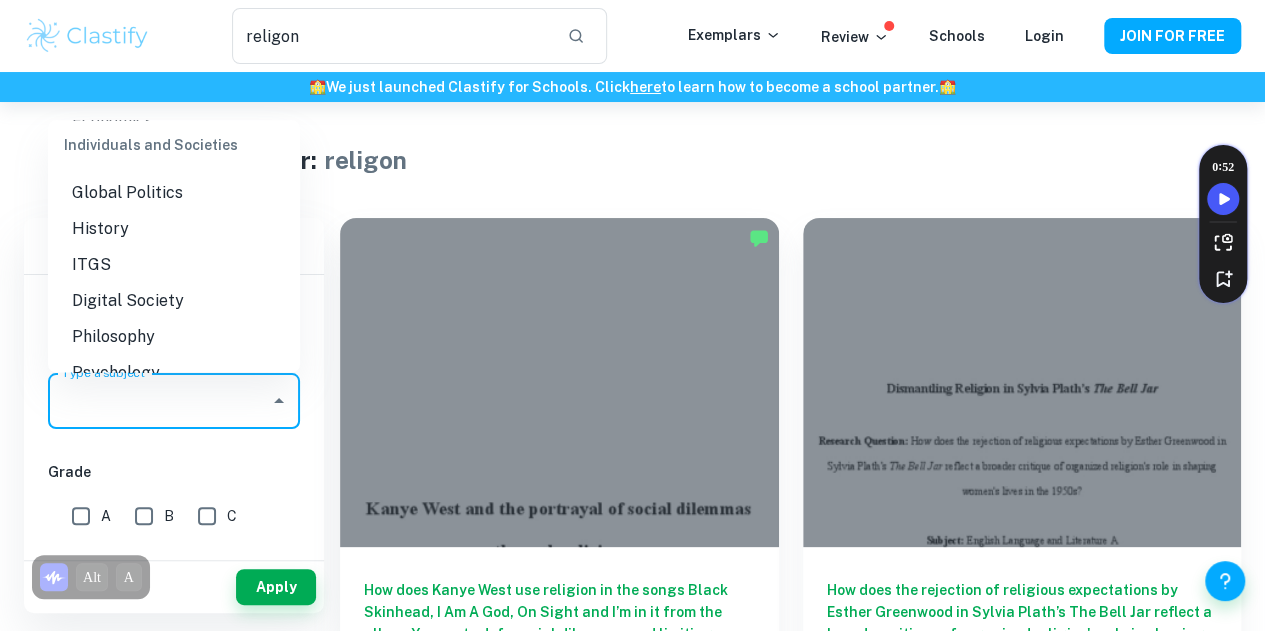 click on "History" at bounding box center (174, 228) 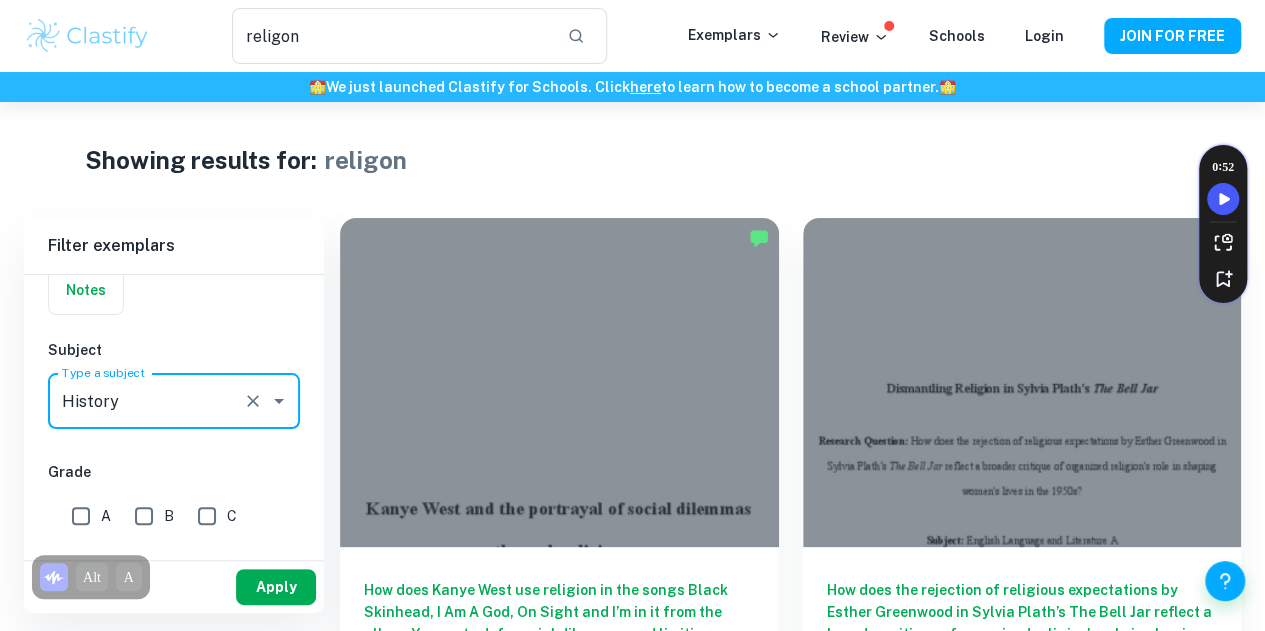 click on "Apply" at bounding box center [276, 587] 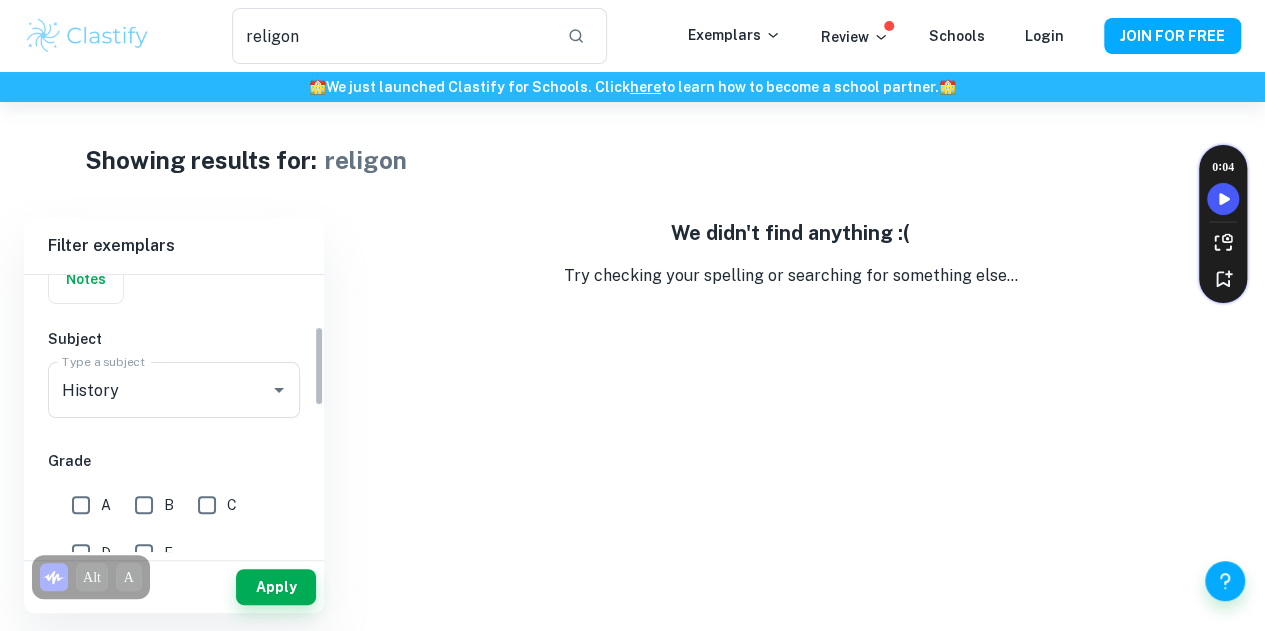 scroll, scrollTop: 175, scrollLeft: 0, axis: vertical 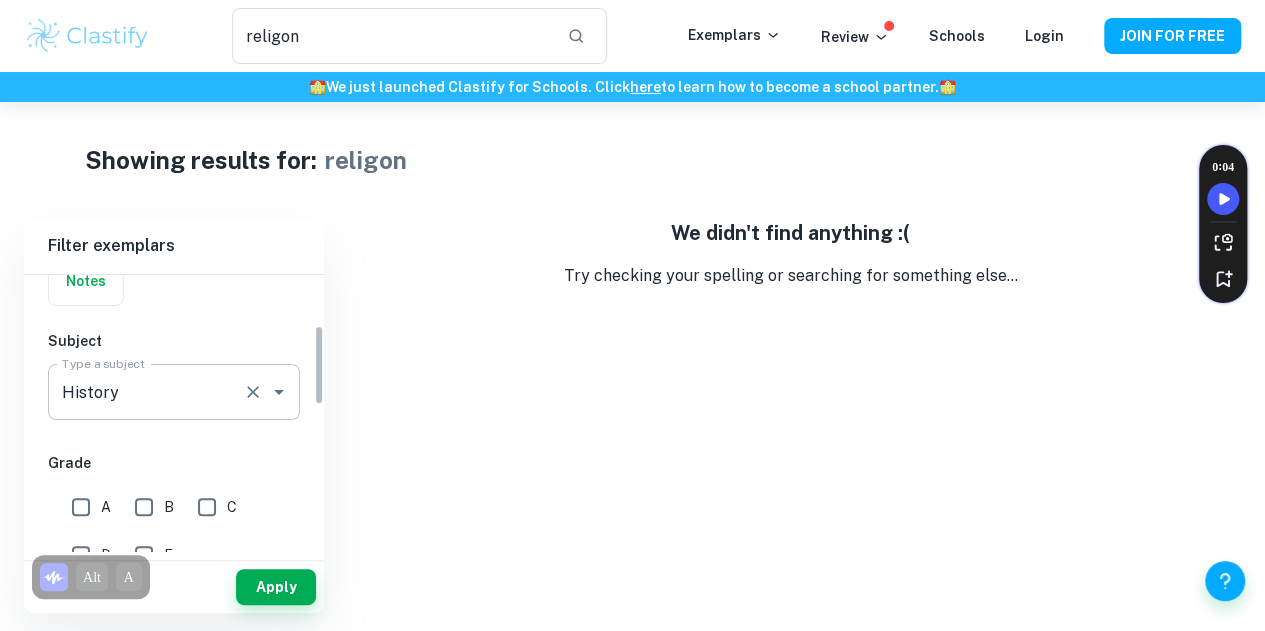 click on "History" at bounding box center (146, 392) 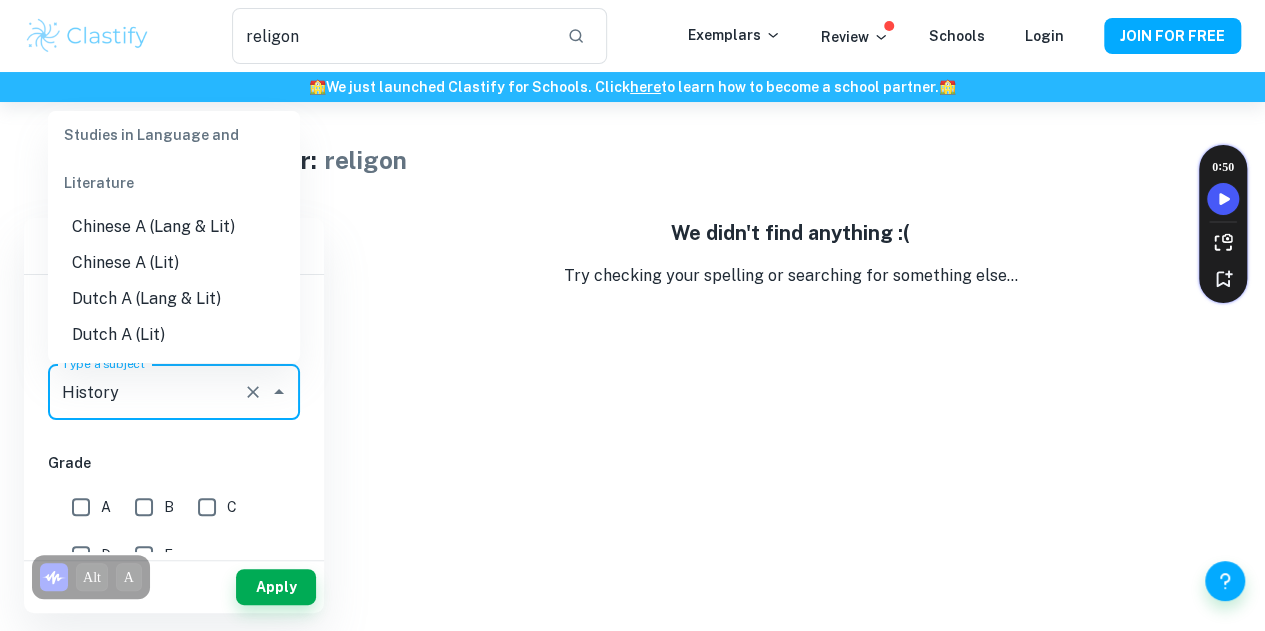 scroll, scrollTop: 98, scrollLeft: 0, axis: vertical 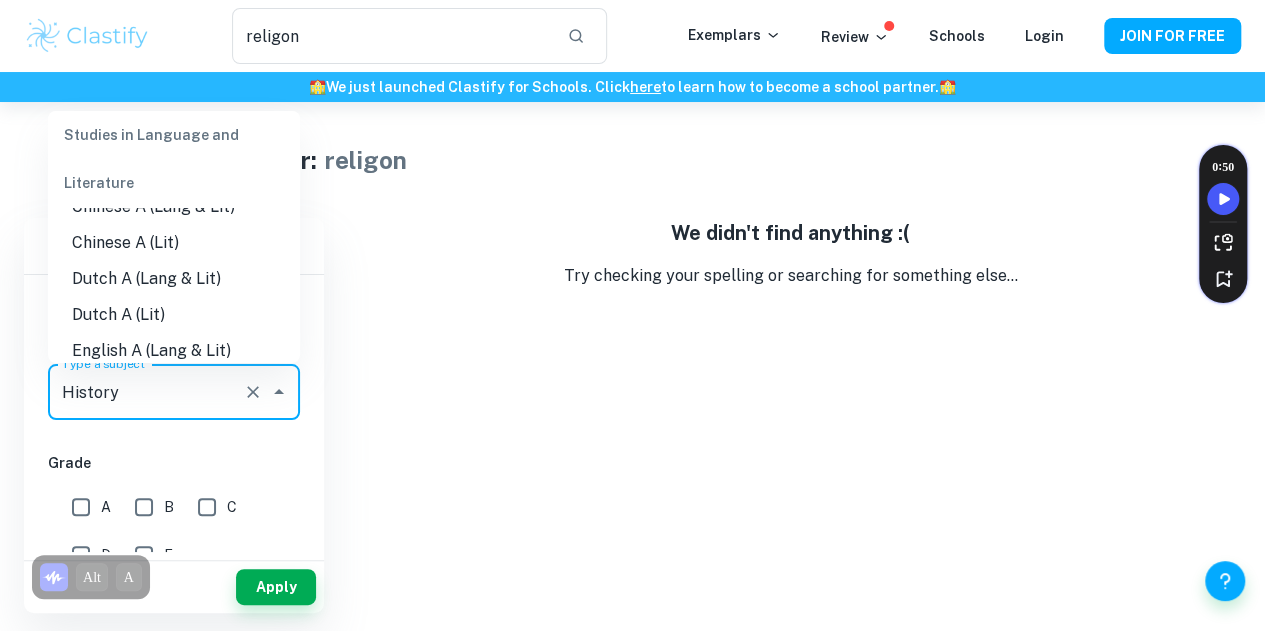 click on "English A (Lang & Lit)" at bounding box center [174, 351] 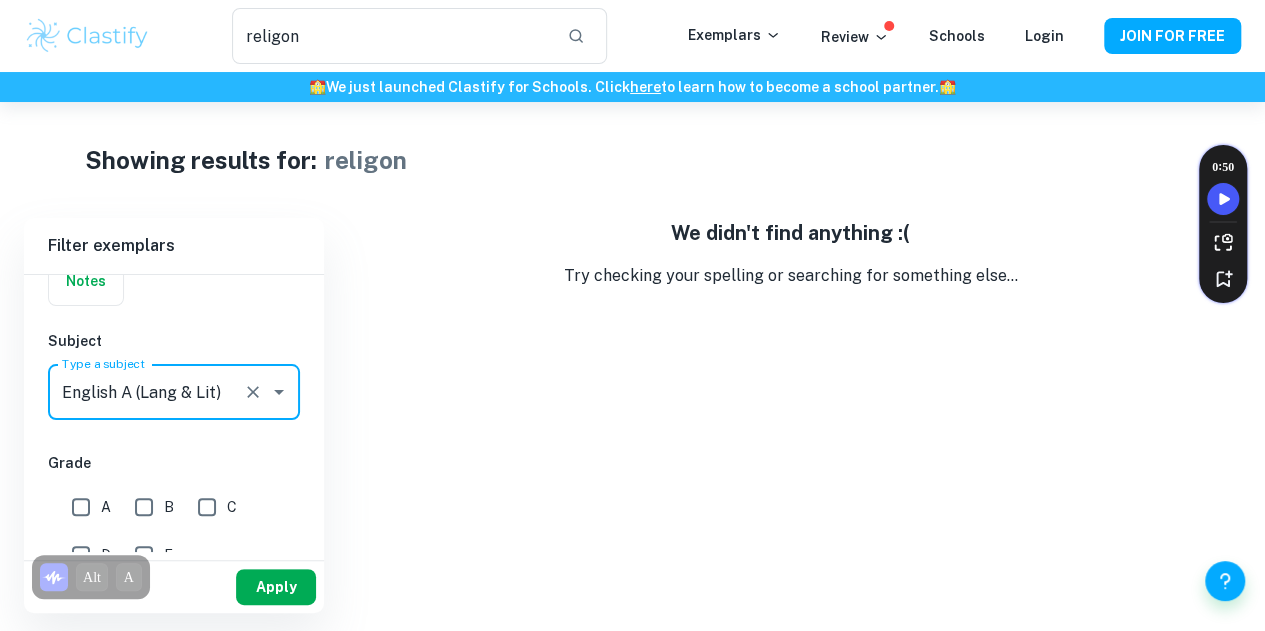 click on "Apply" at bounding box center (276, 587) 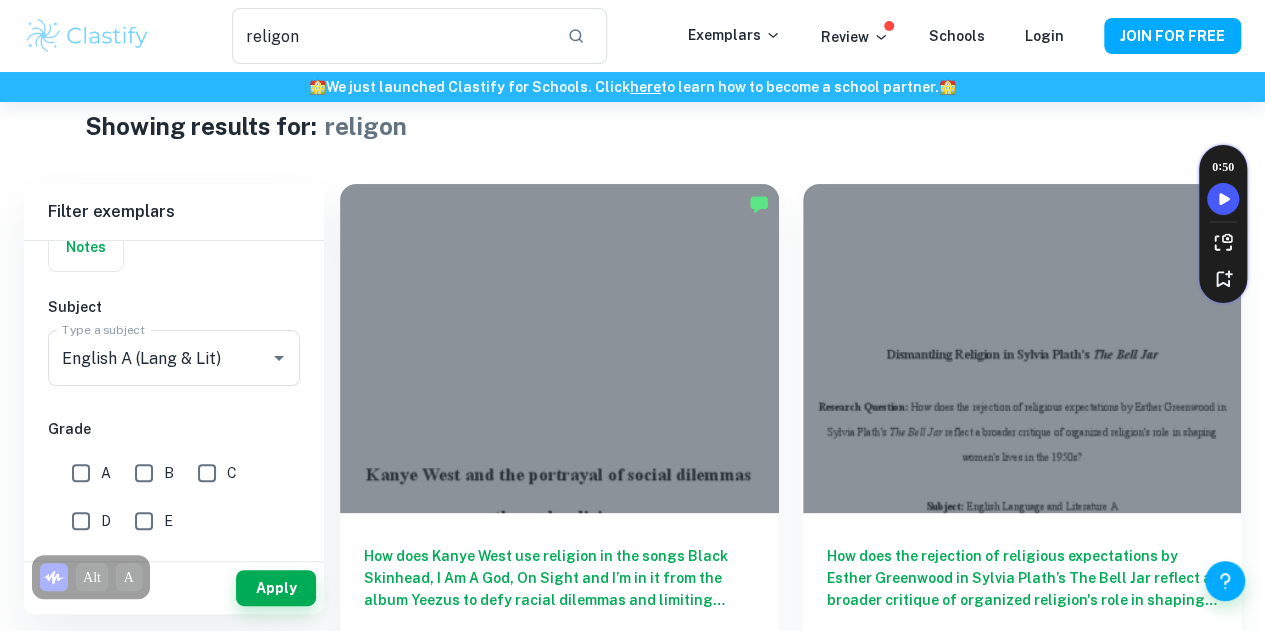 scroll, scrollTop: 35, scrollLeft: 0, axis: vertical 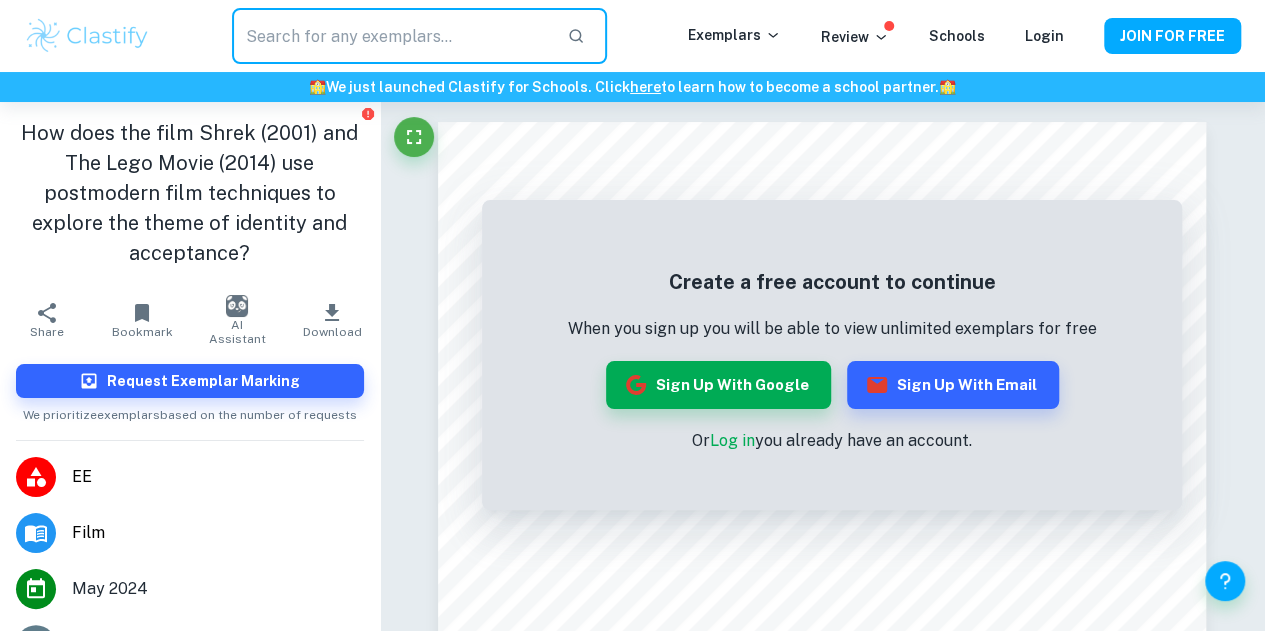 click at bounding box center (392, 36) 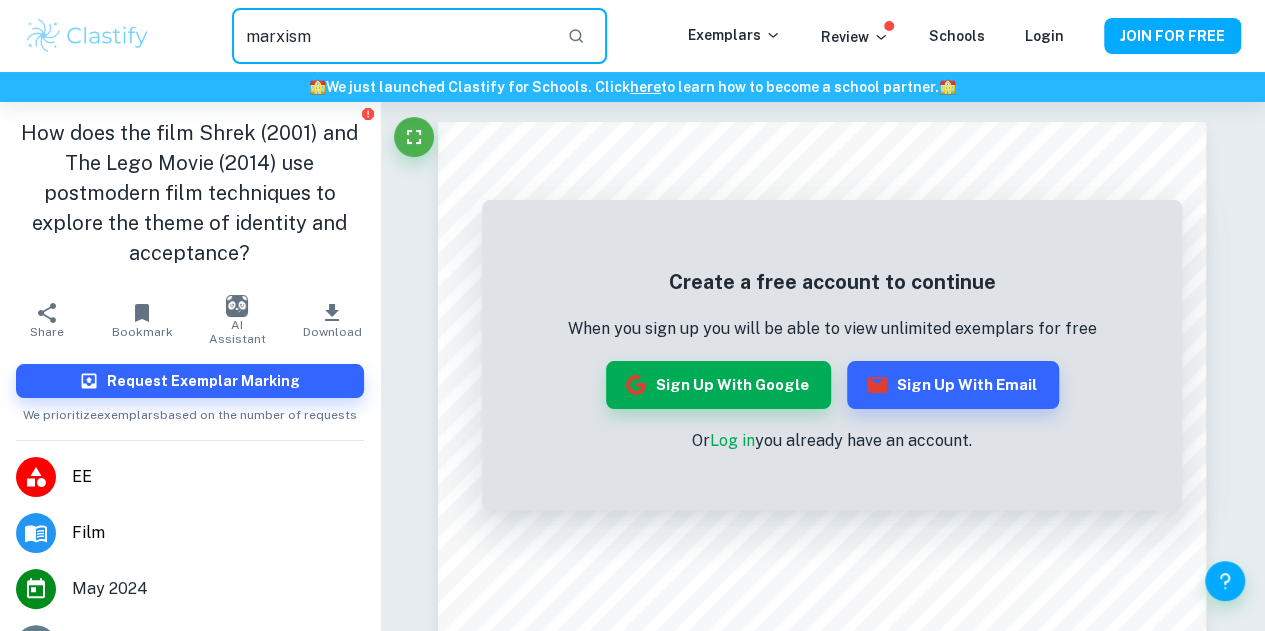type on "marxism" 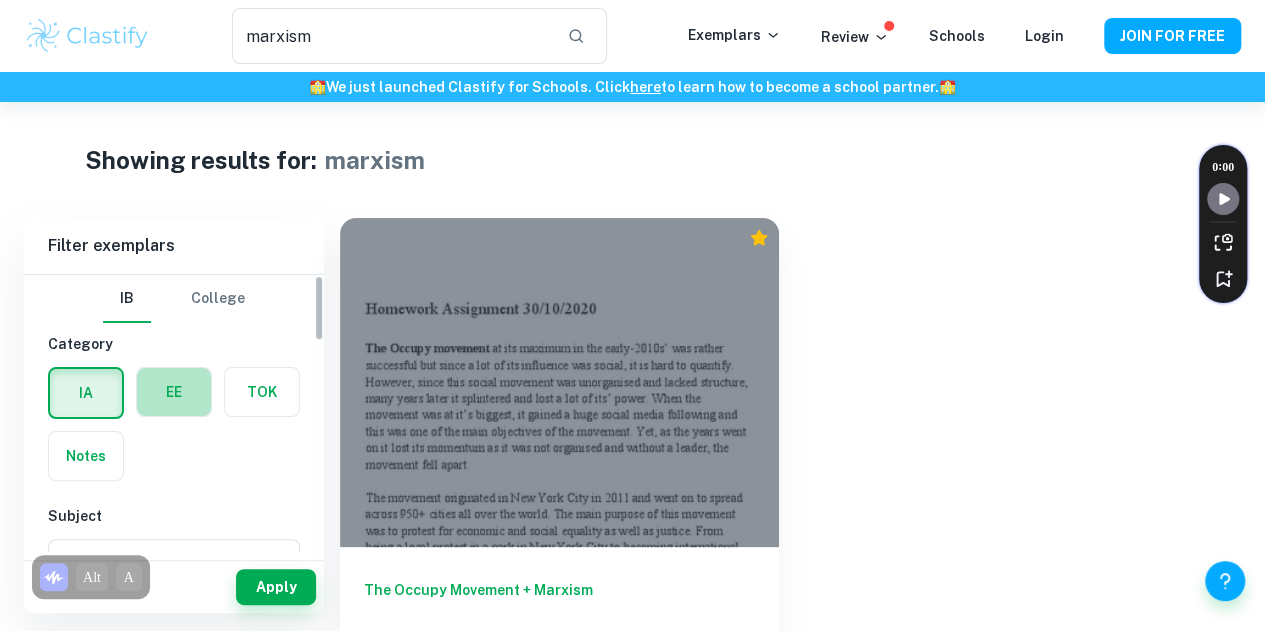 click at bounding box center (174, 392) 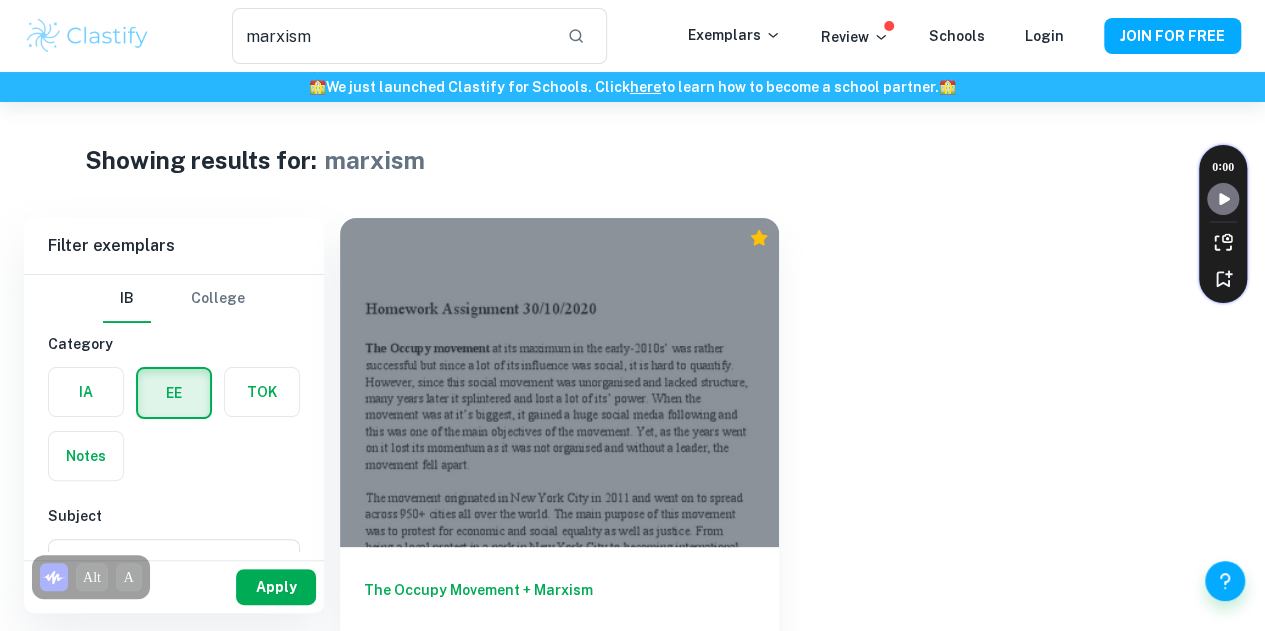 click on "Apply" at bounding box center [276, 587] 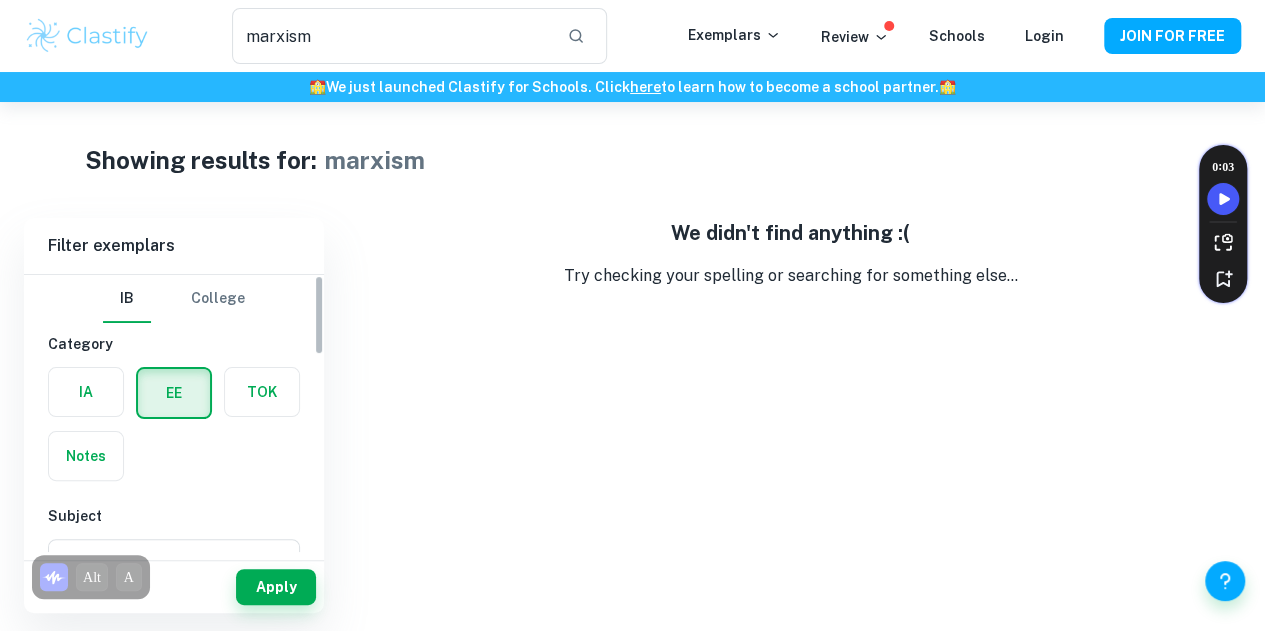 click at bounding box center (174, 393) 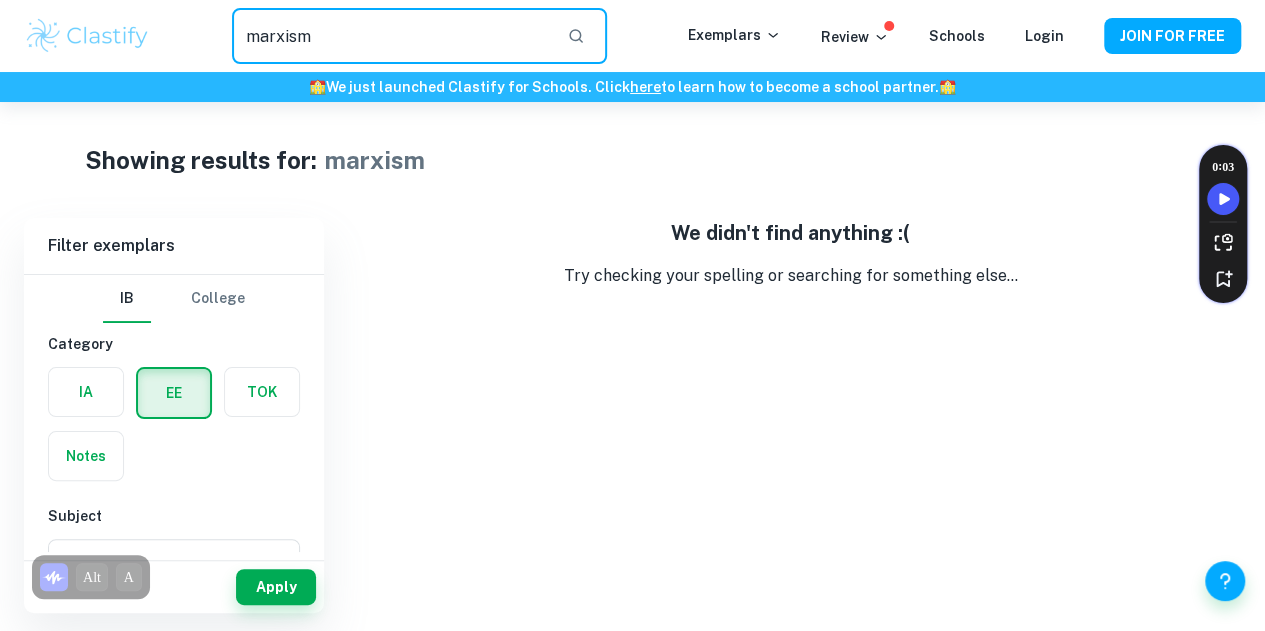 click on "marxism" at bounding box center [392, 36] 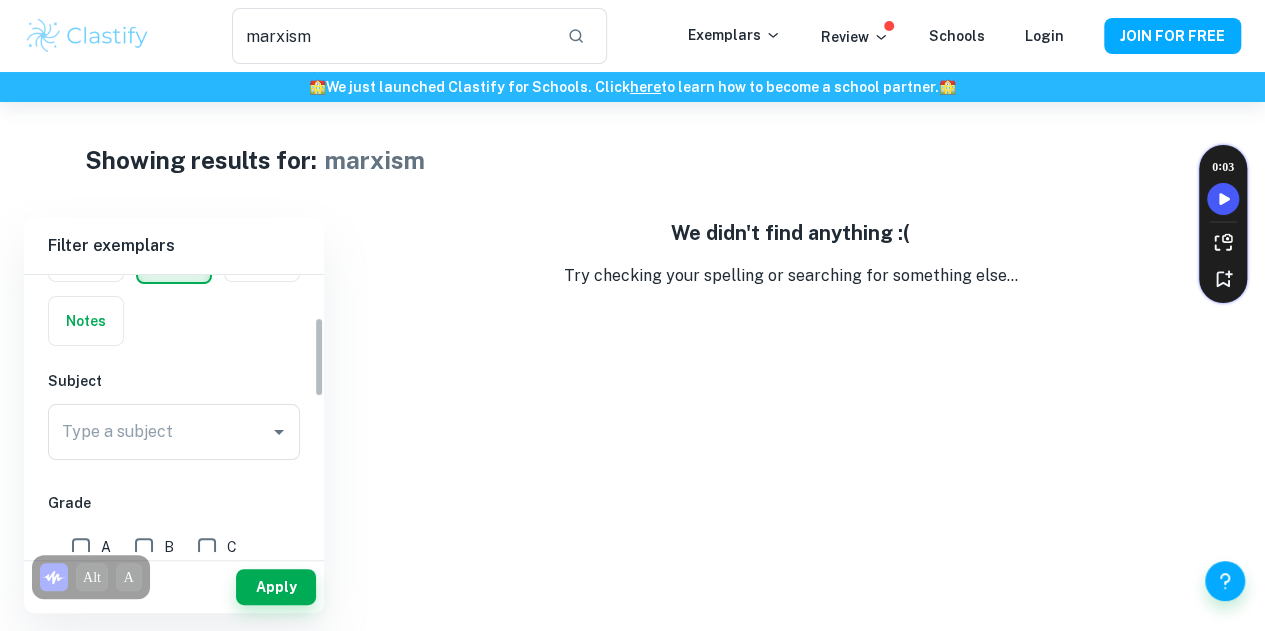 scroll, scrollTop: 176, scrollLeft: 0, axis: vertical 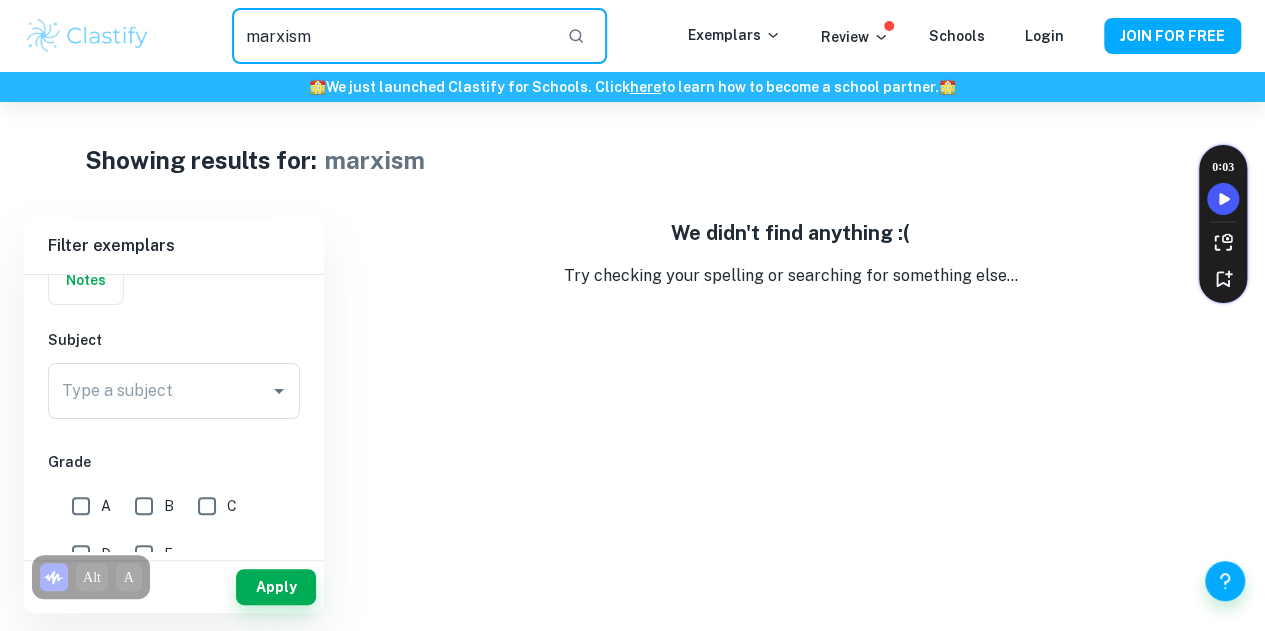 drag, startPoint x: 369, startPoint y: 29, endPoint x: 140, endPoint y: 53, distance: 230.25421 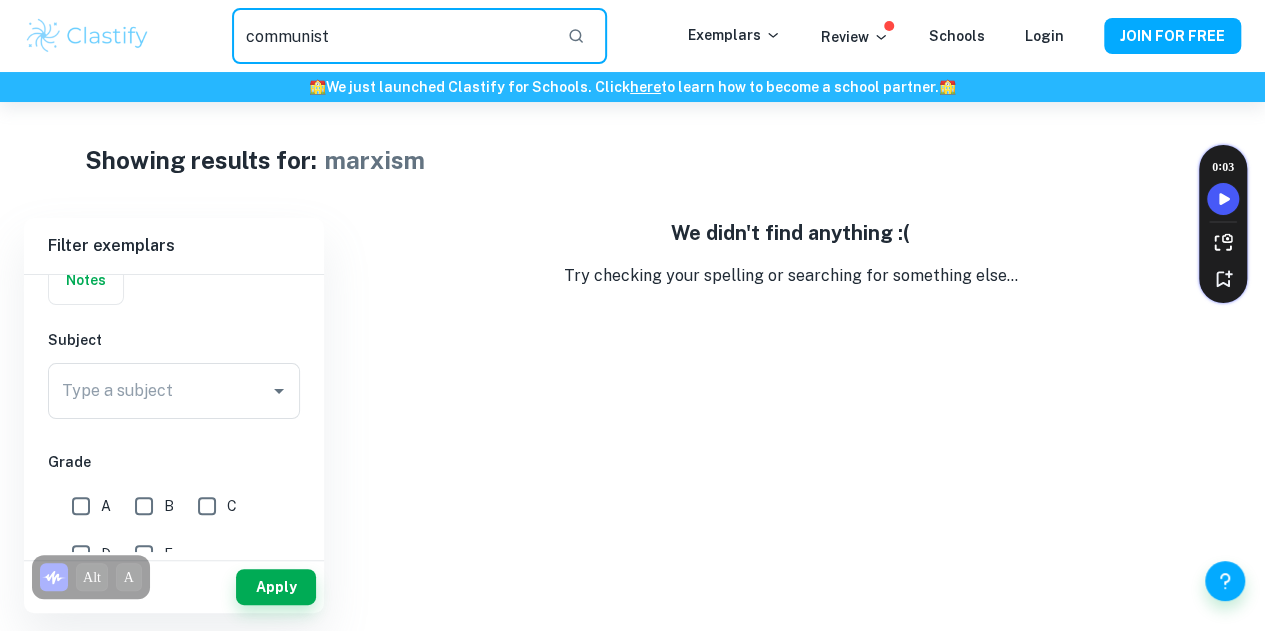type on "communist" 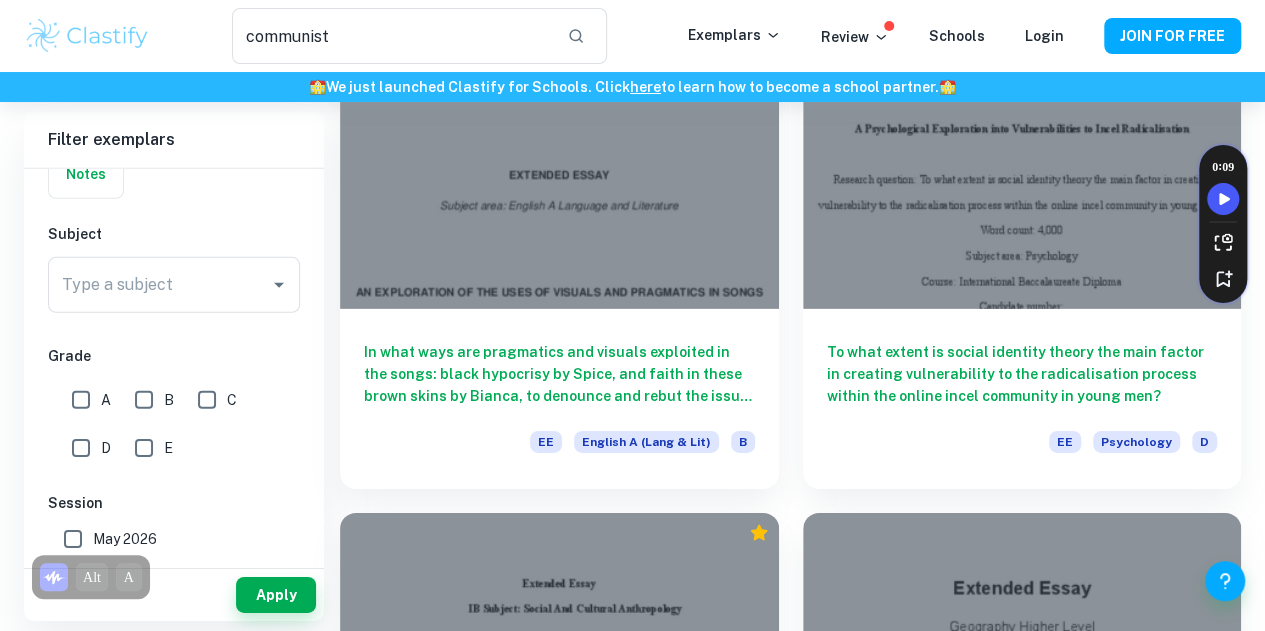 scroll, scrollTop: 0, scrollLeft: 0, axis: both 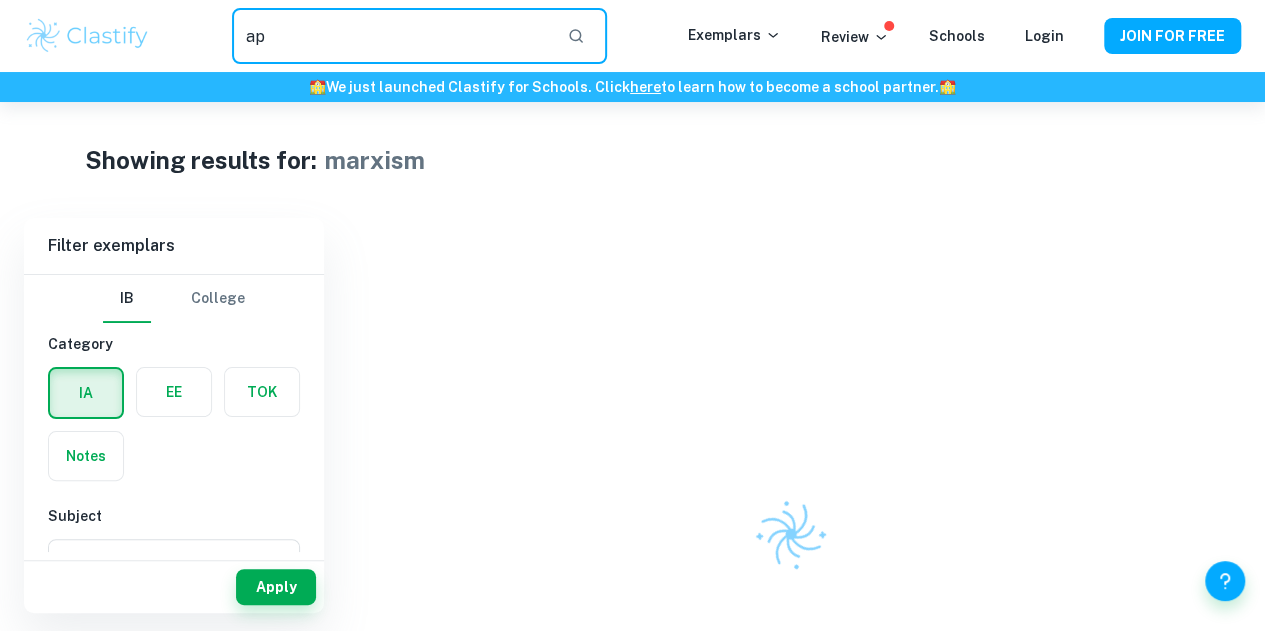 type on "a" 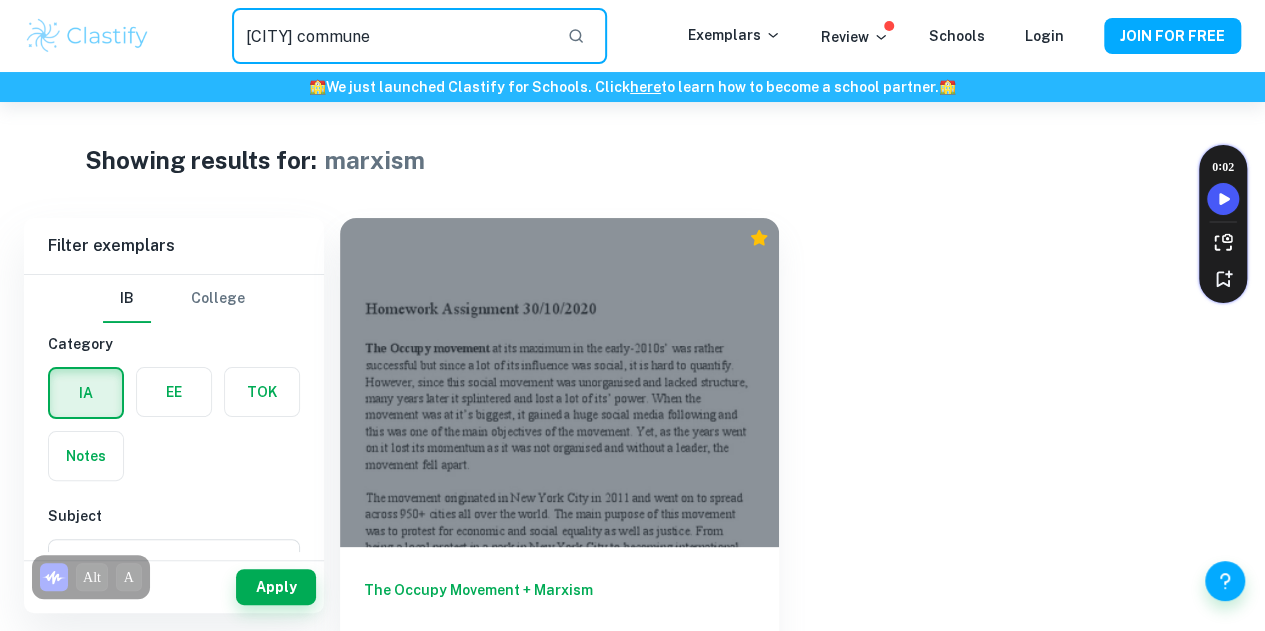 type on "[CITY] commune" 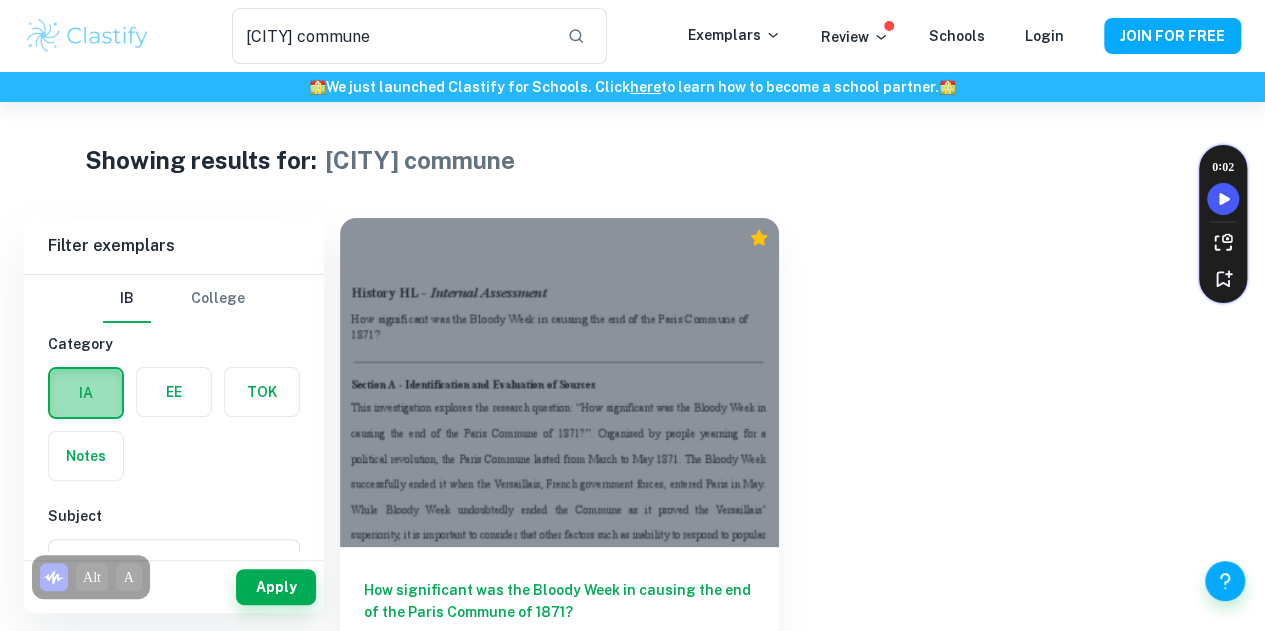 click at bounding box center [86, 393] 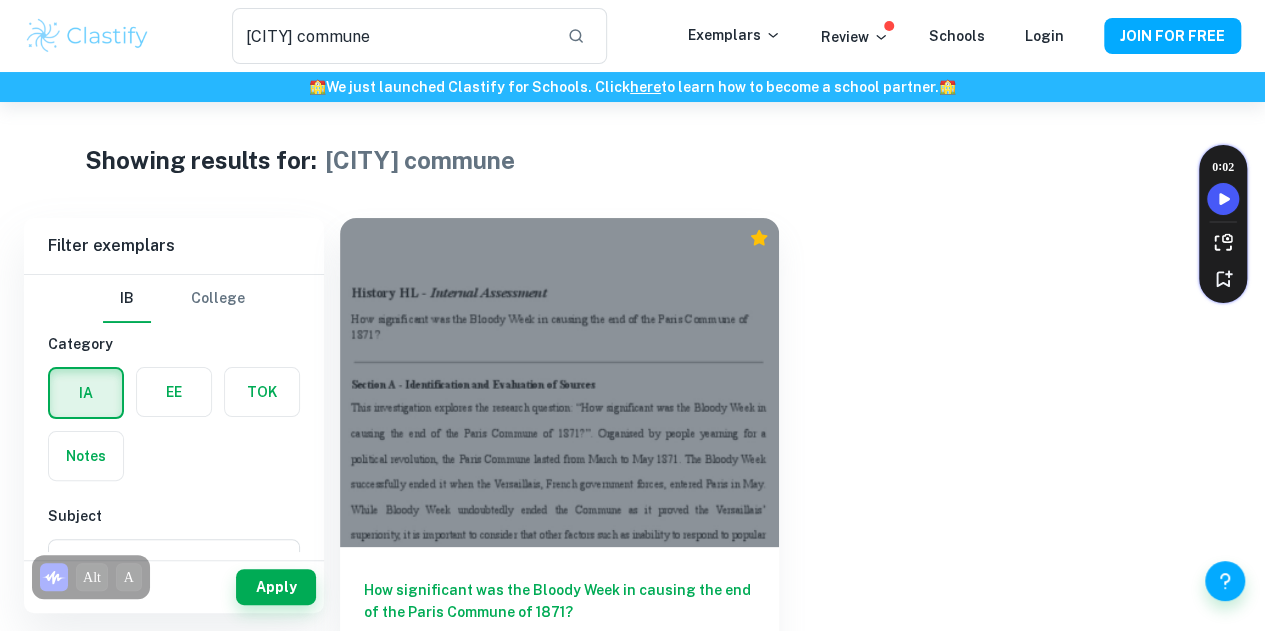 click at bounding box center [174, 392] 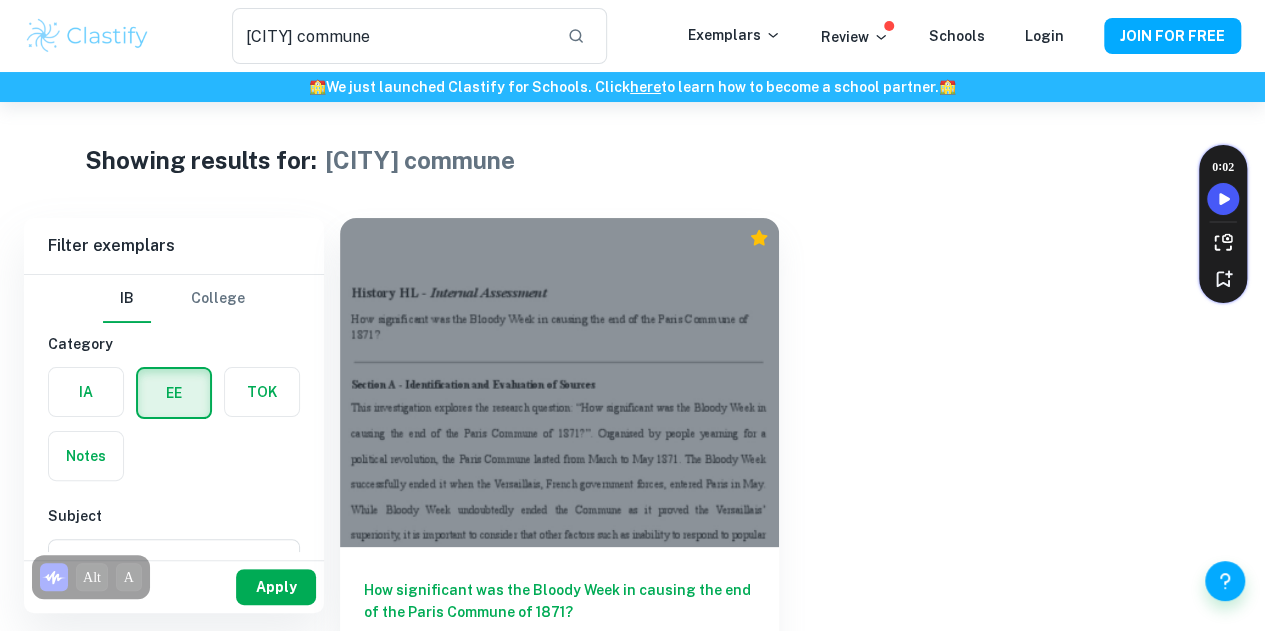 click on "Apply" at bounding box center [276, 587] 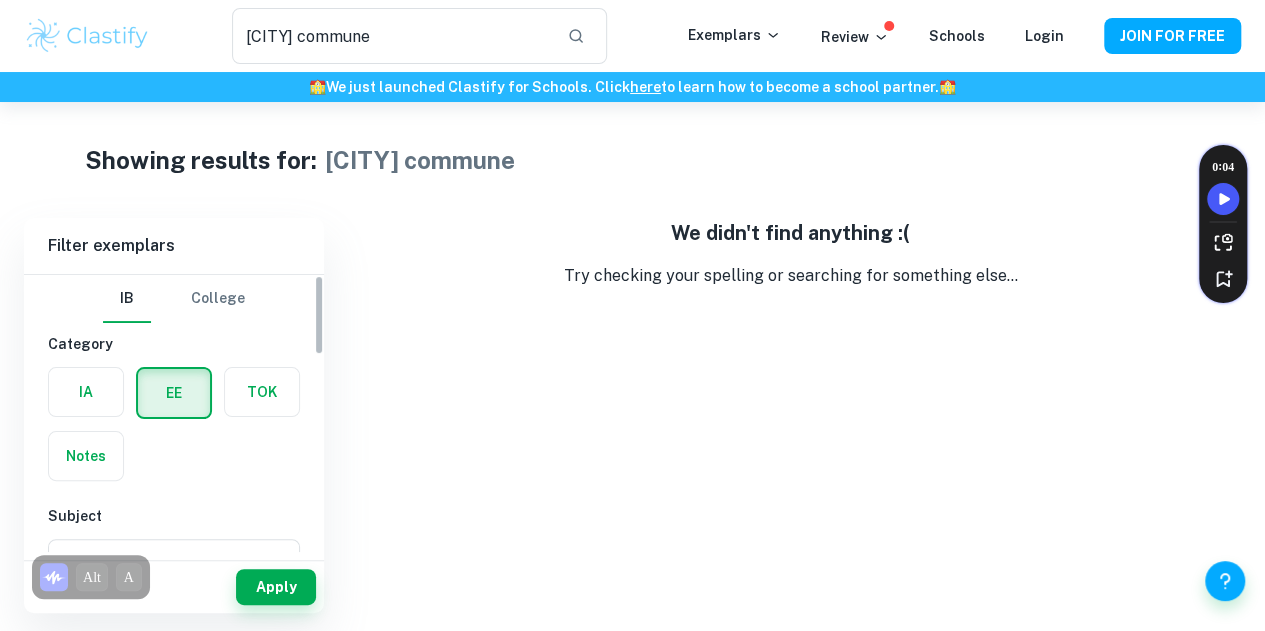 click at bounding box center (86, 392) 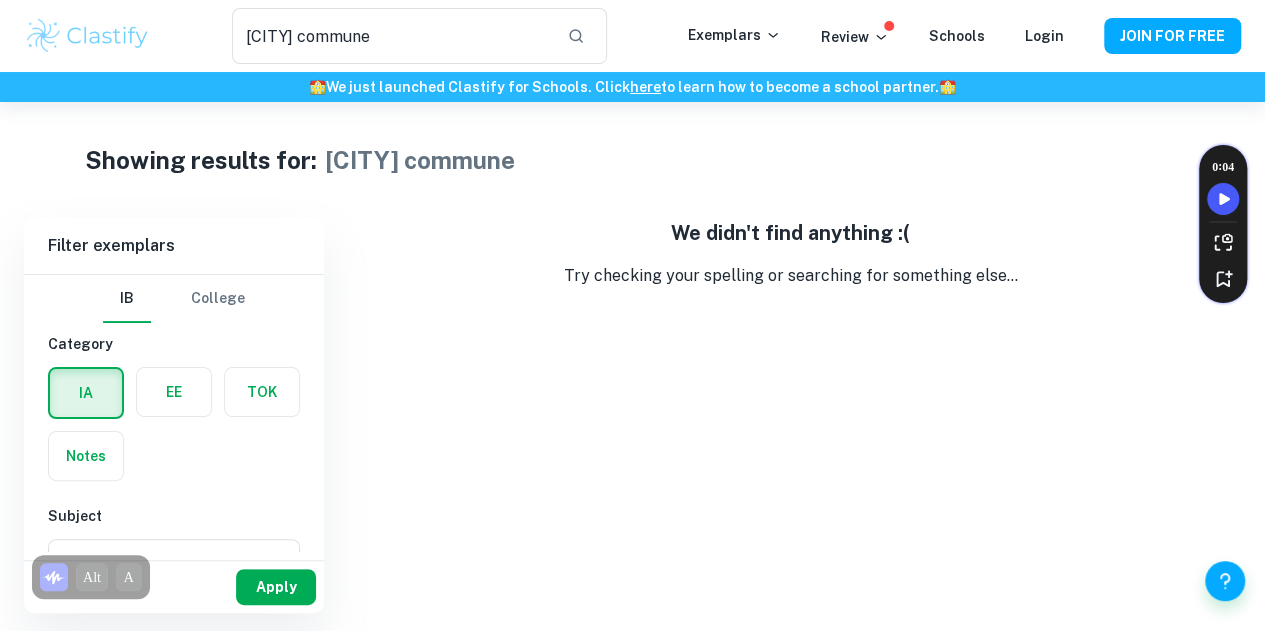 click on "Apply" at bounding box center [276, 587] 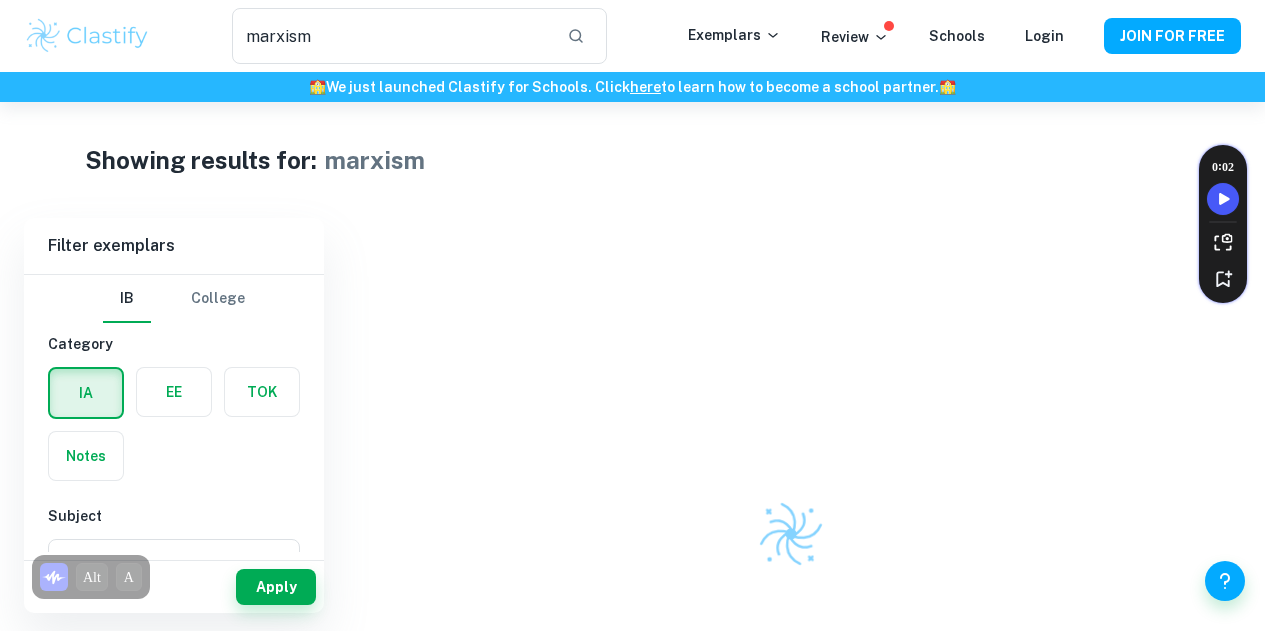 scroll, scrollTop: 0, scrollLeft: 0, axis: both 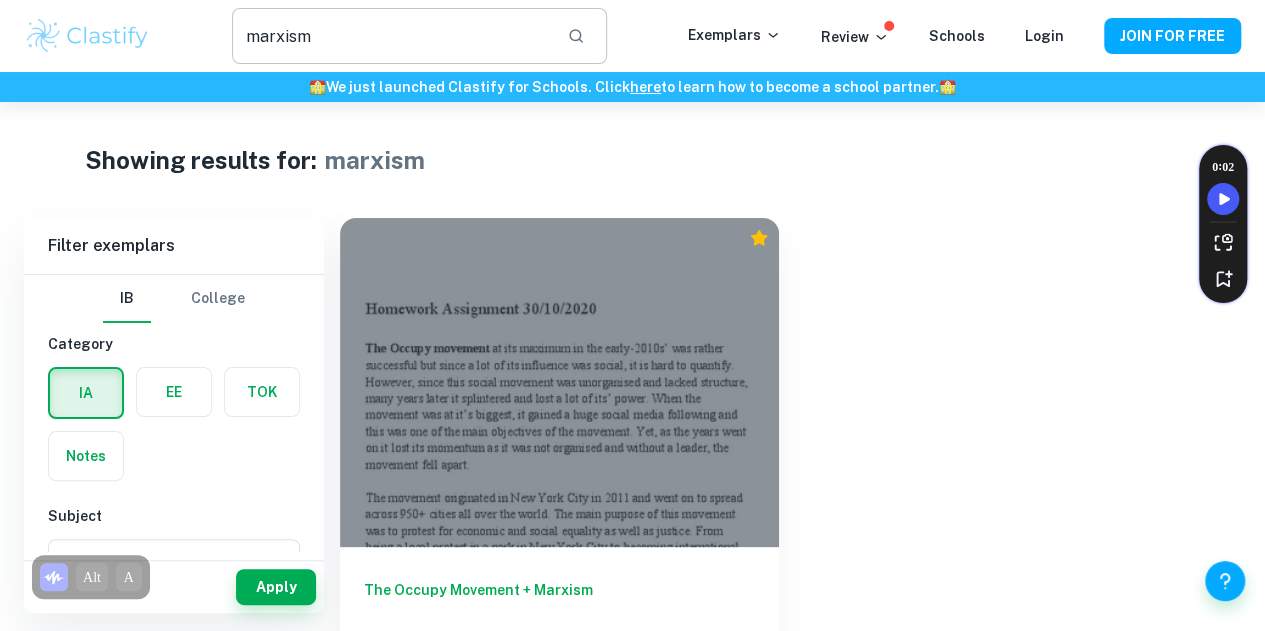 drag, startPoint x: 401, startPoint y: 5, endPoint x: 234, endPoint y: 30, distance: 168.86089 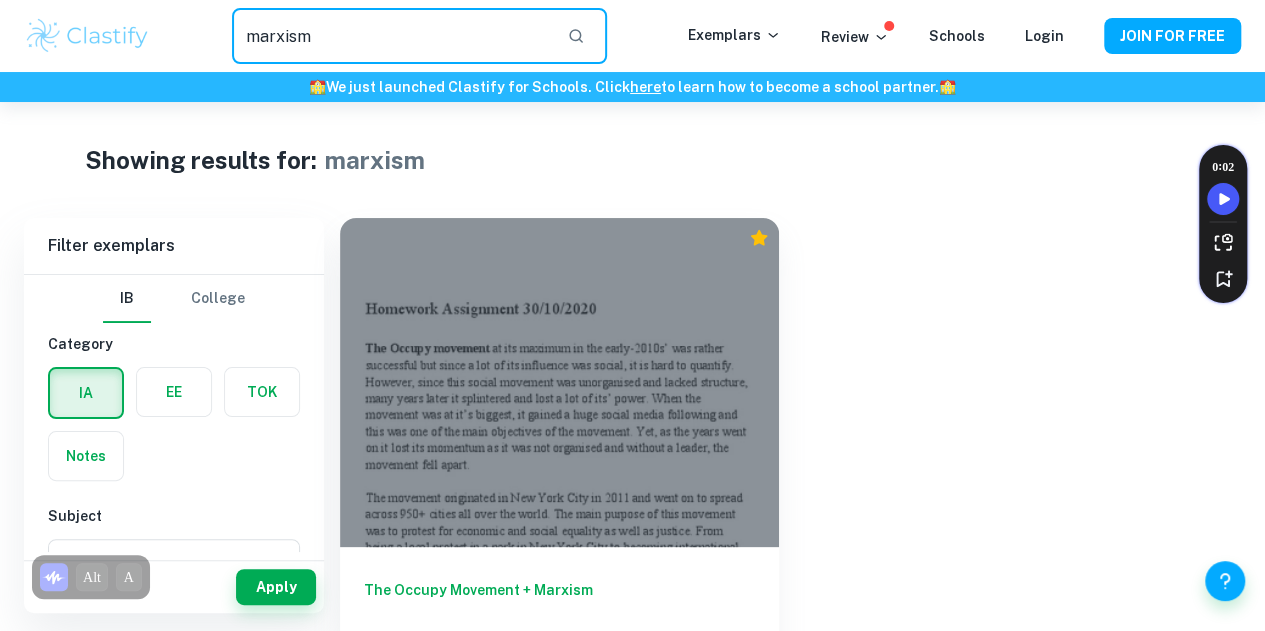 drag, startPoint x: 326, startPoint y: 37, endPoint x: 200, endPoint y: 37, distance: 126 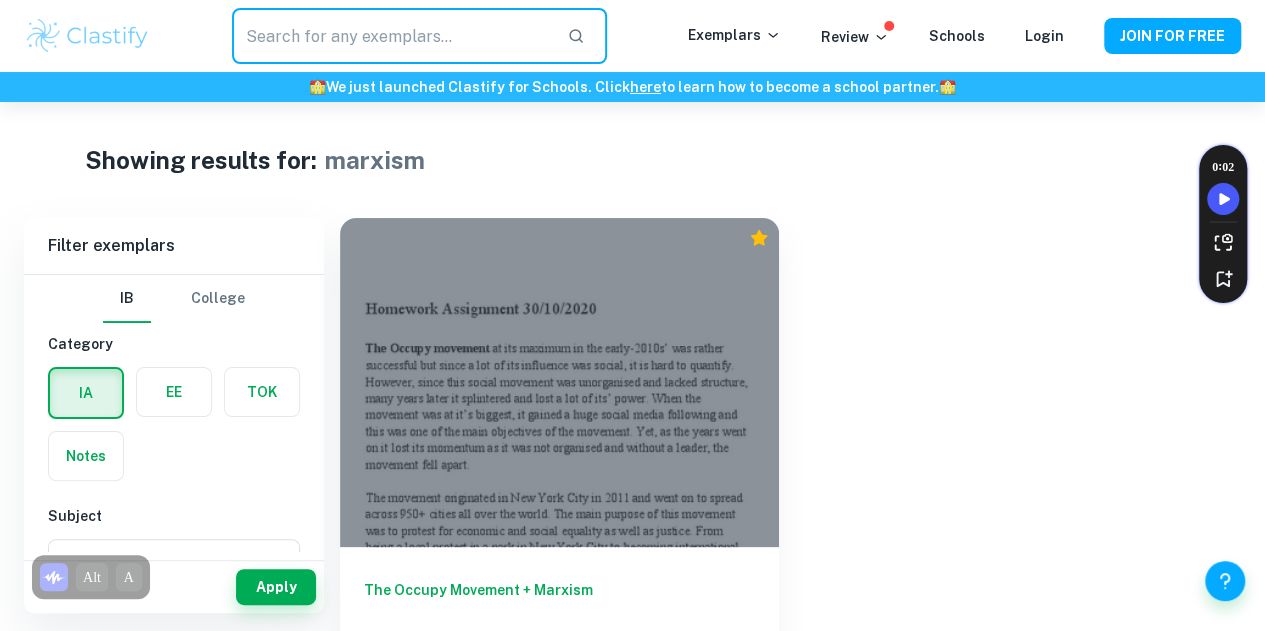 click at bounding box center (174, 392) 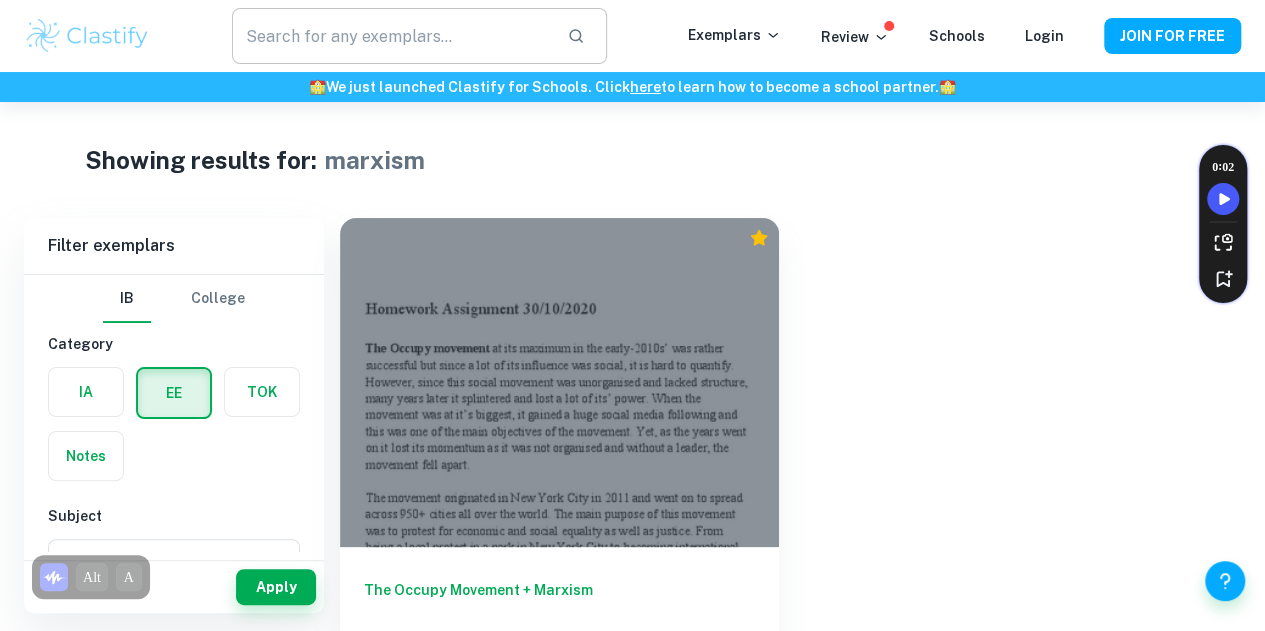 click at bounding box center (392, 36) 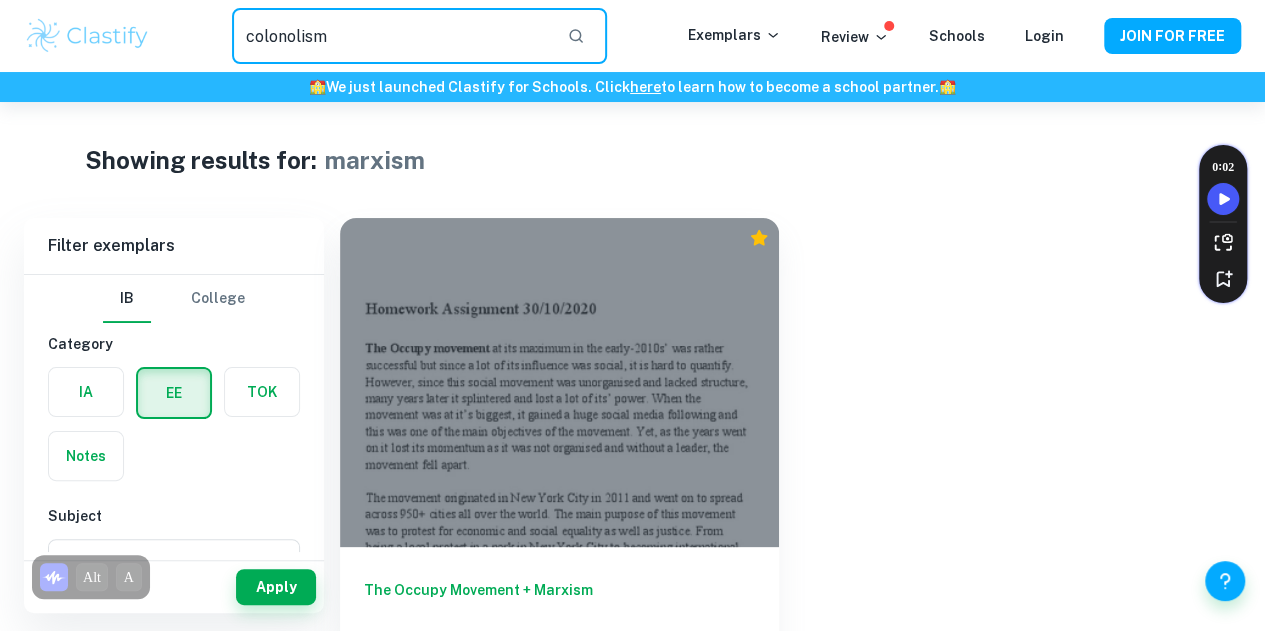 type on "colonolism" 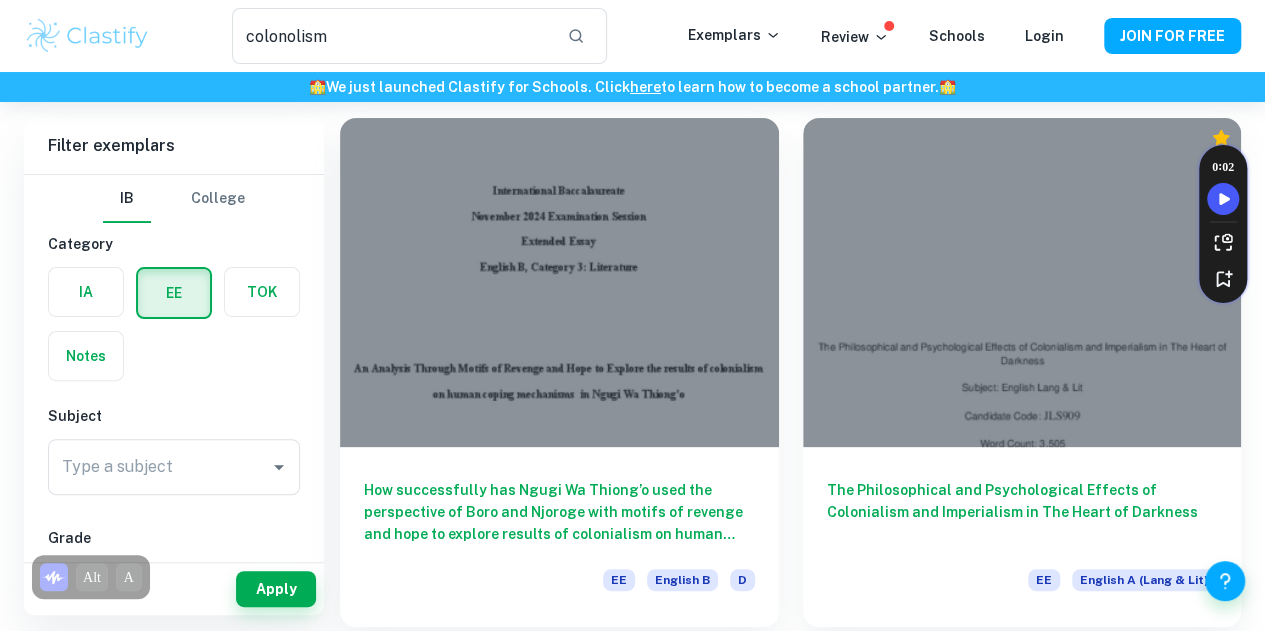 scroll, scrollTop: 102, scrollLeft: 0, axis: vertical 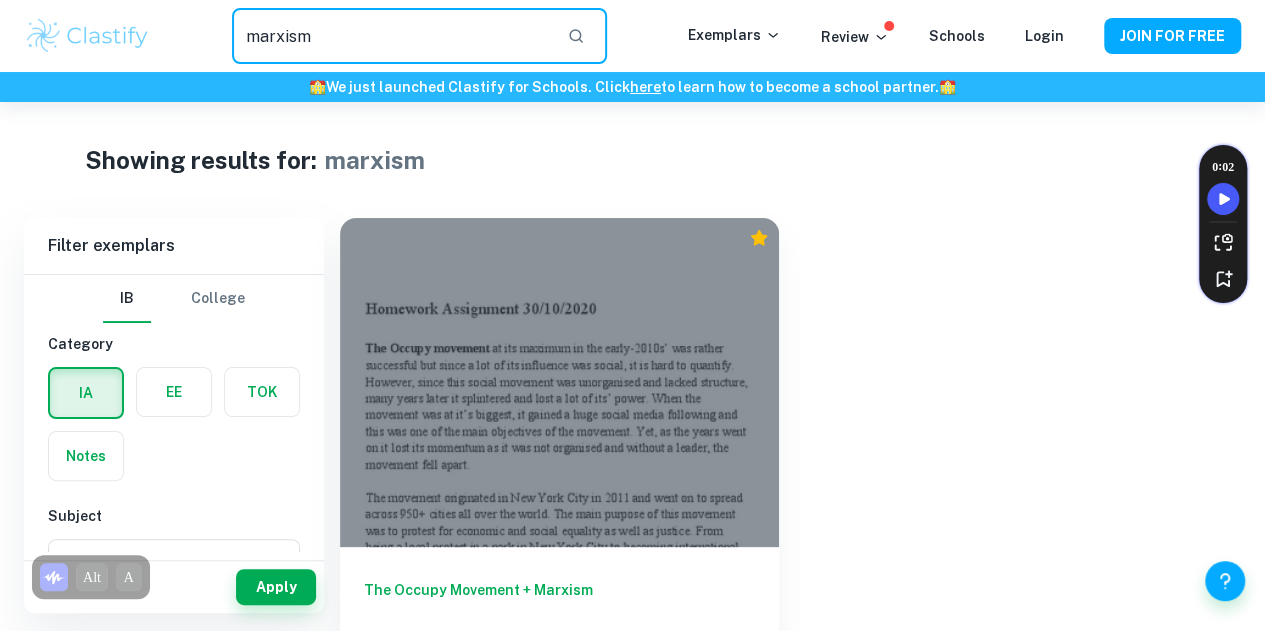 drag, startPoint x: 358, startPoint y: 13, endPoint x: 160, endPoint y: 83, distance: 210.00952 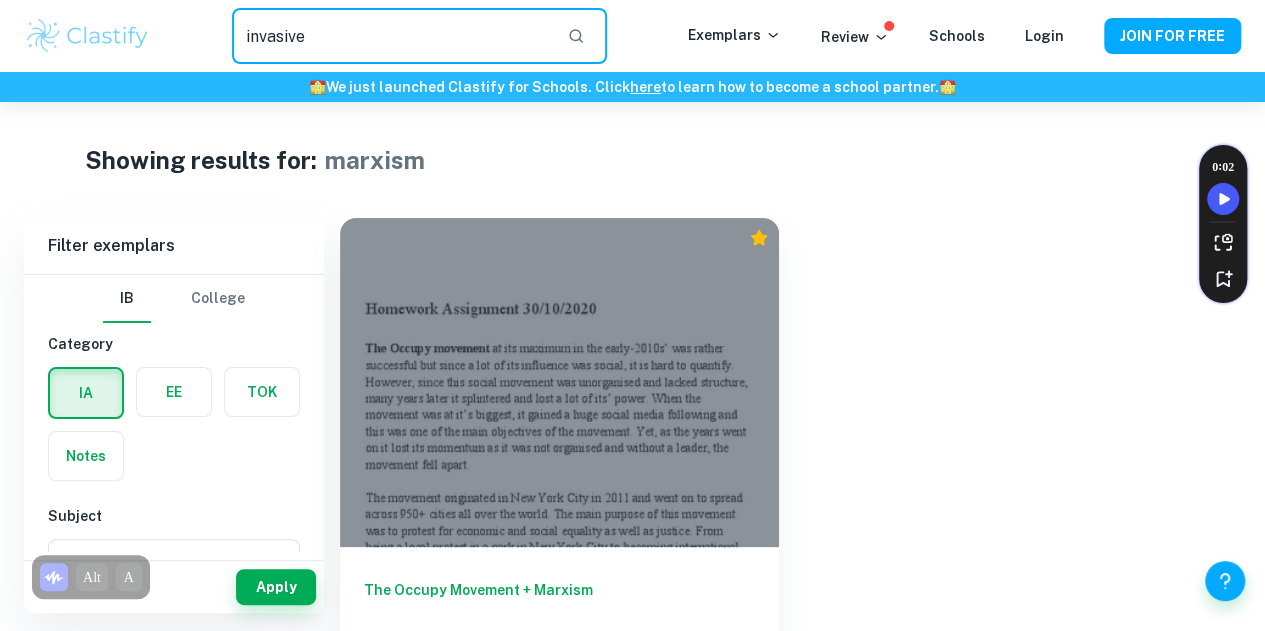 type on "invasive" 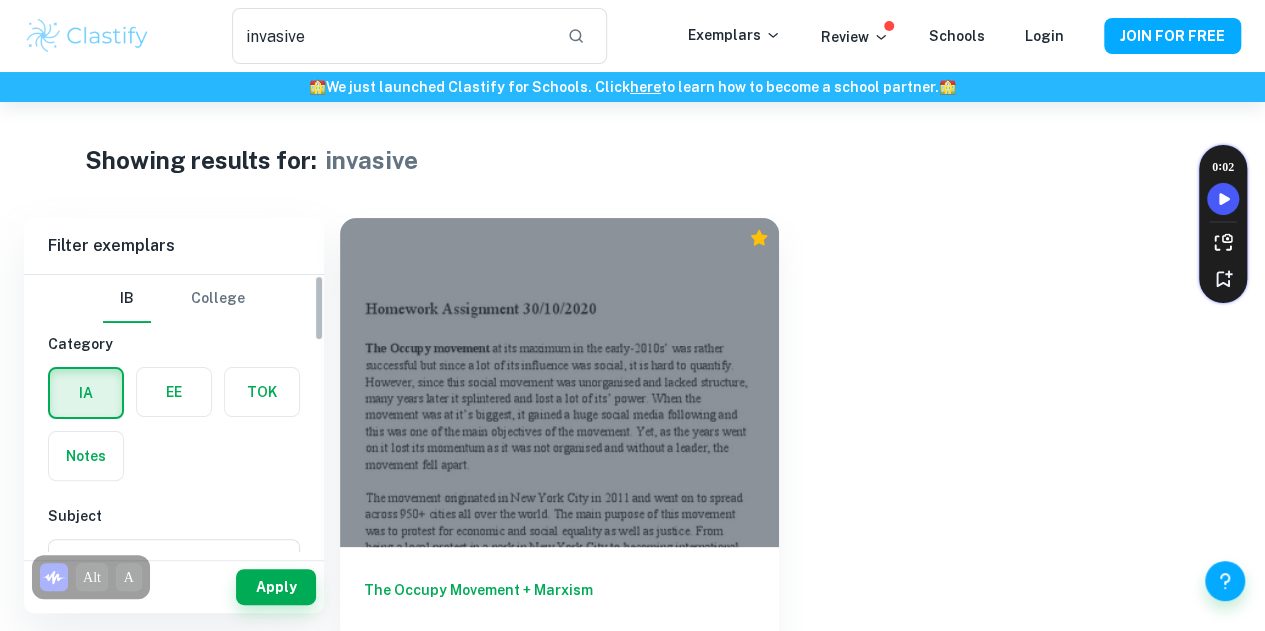 click at bounding box center (174, 392) 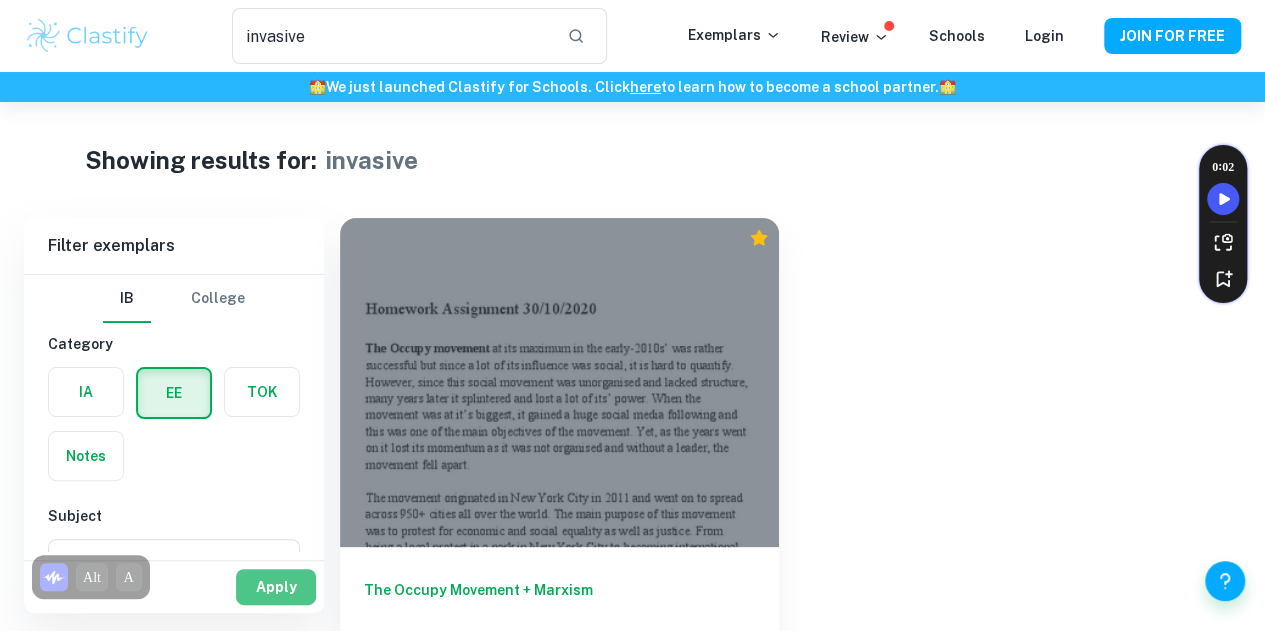 click on "Apply" at bounding box center (276, 587) 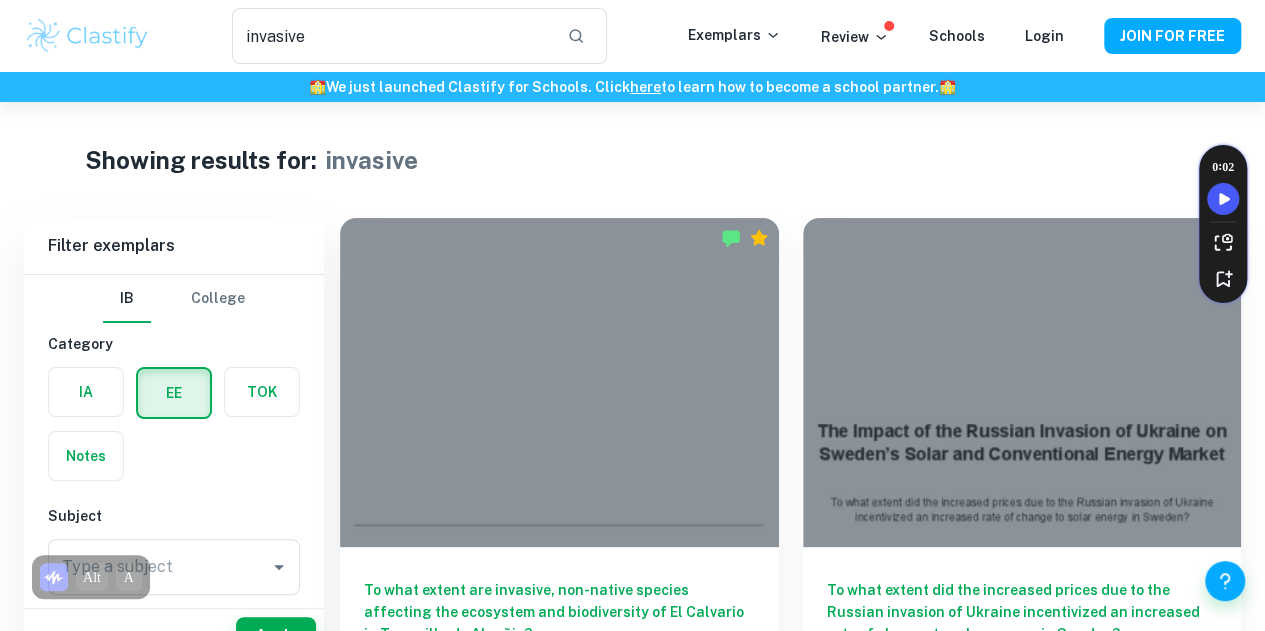 scroll, scrollTop: 48, scrollLeft: 0, axis: vertical 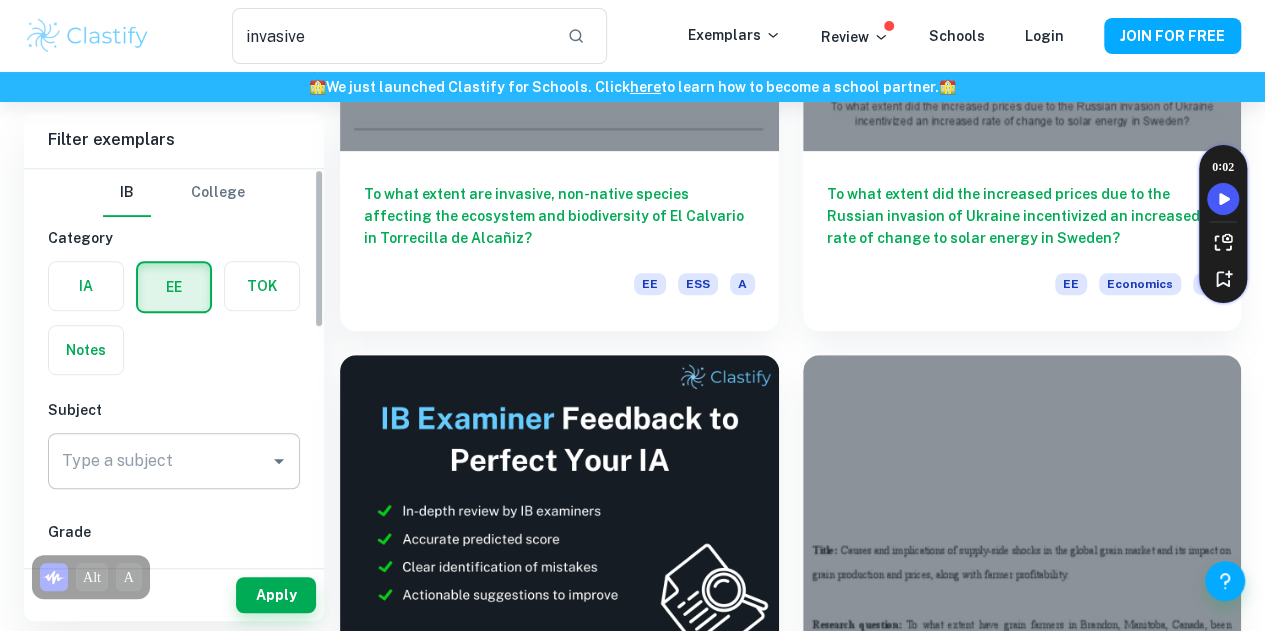 click on "Type a subject" at bounding box center (174, 461) 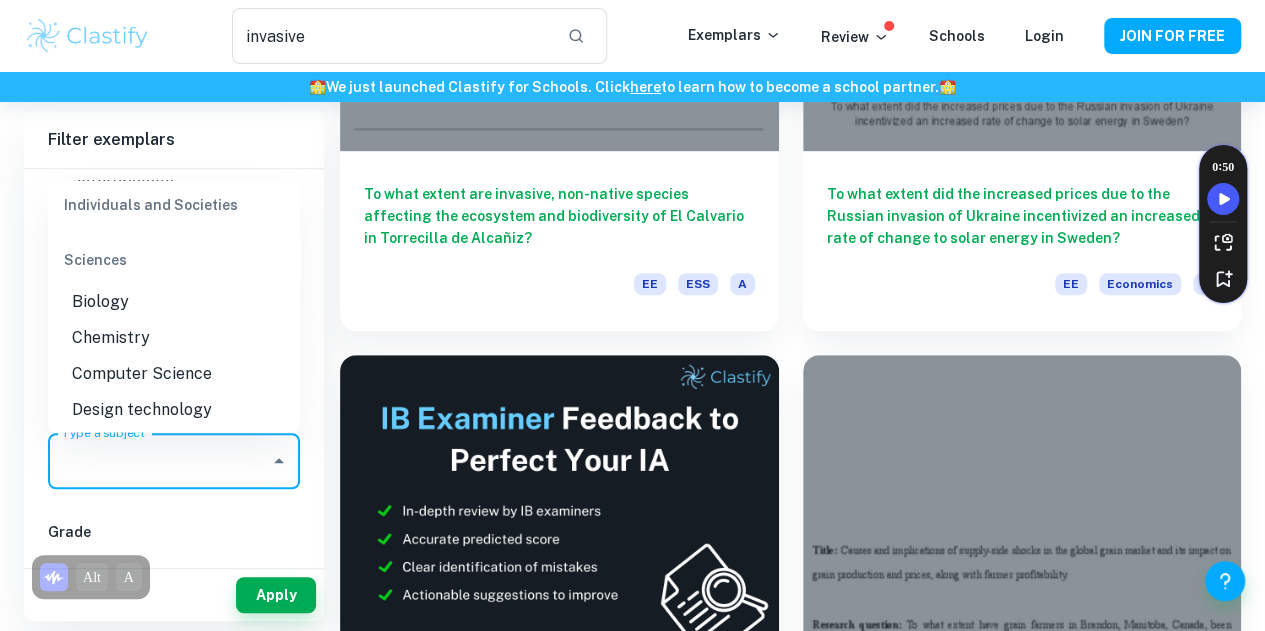 scroll, scrollTop: 2230, scrollLeft: 0, axis: vertical 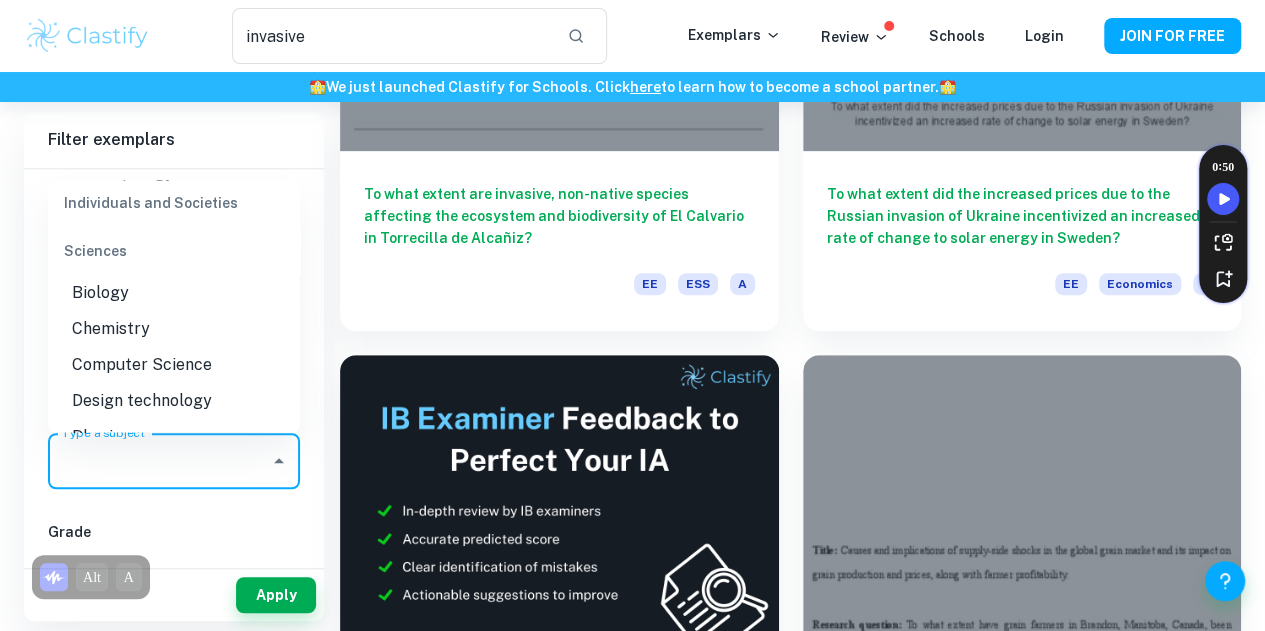 click on "Biology" at bounding box center (174, 292) 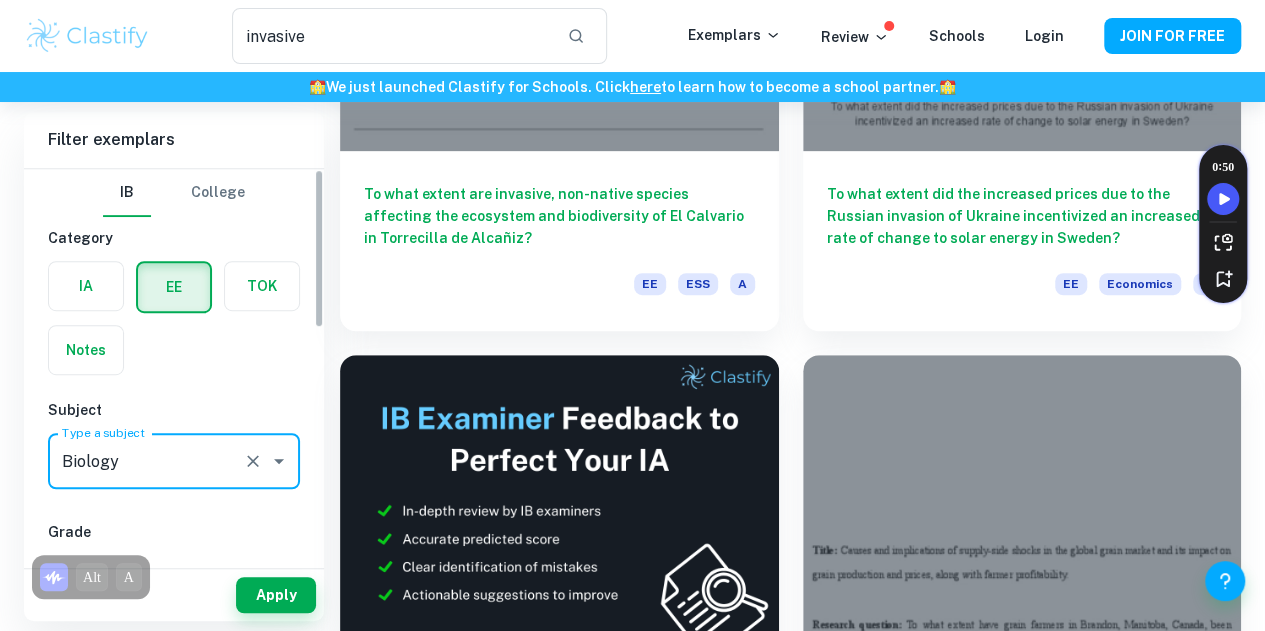 click on "Apply" at bounding box center [174, 595] 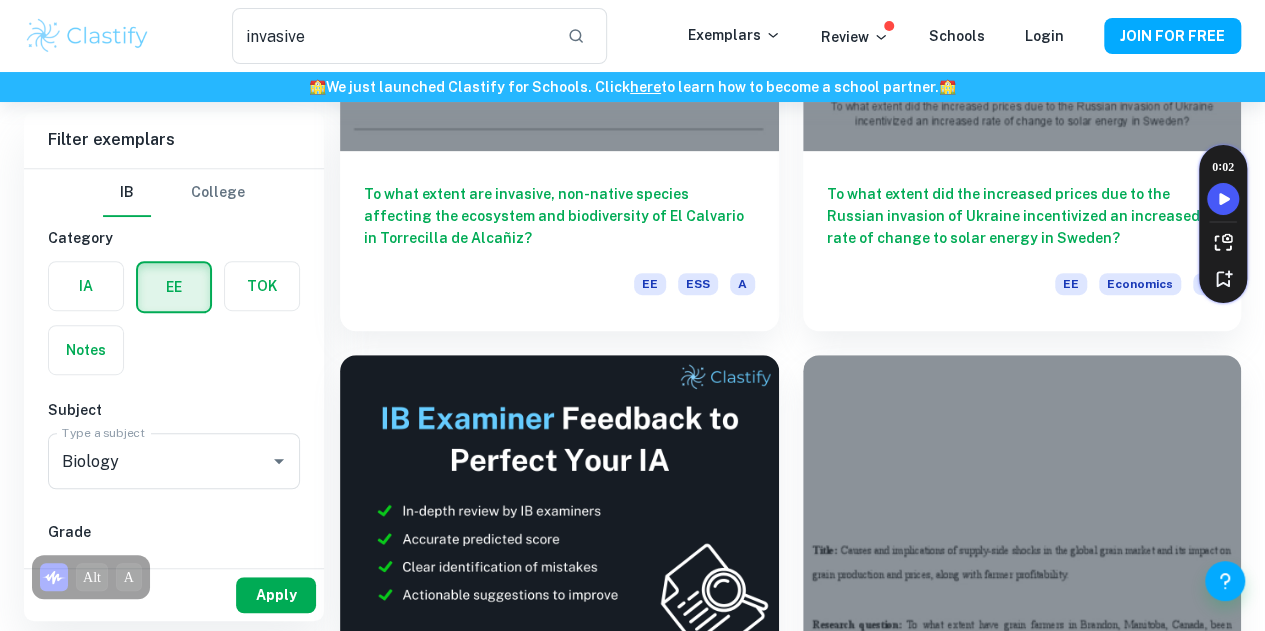 click on "Apply" at bounding box center [276, 595] 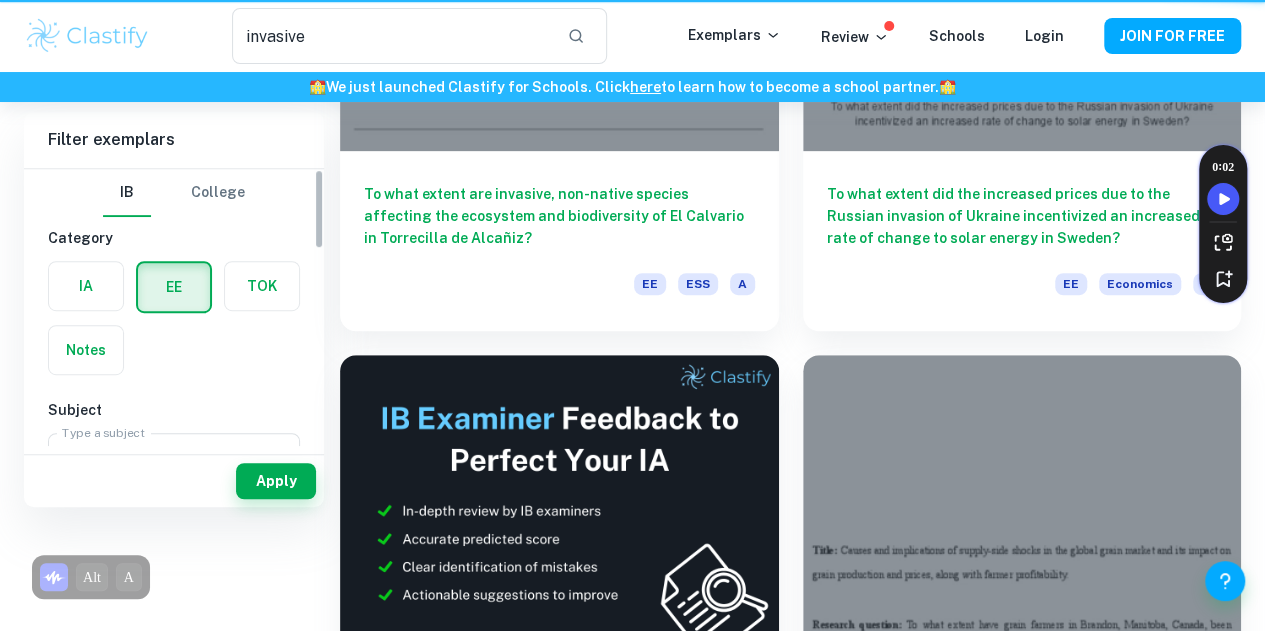 scroll, scrollTop: 0, scrollLeft: 0, axis: both 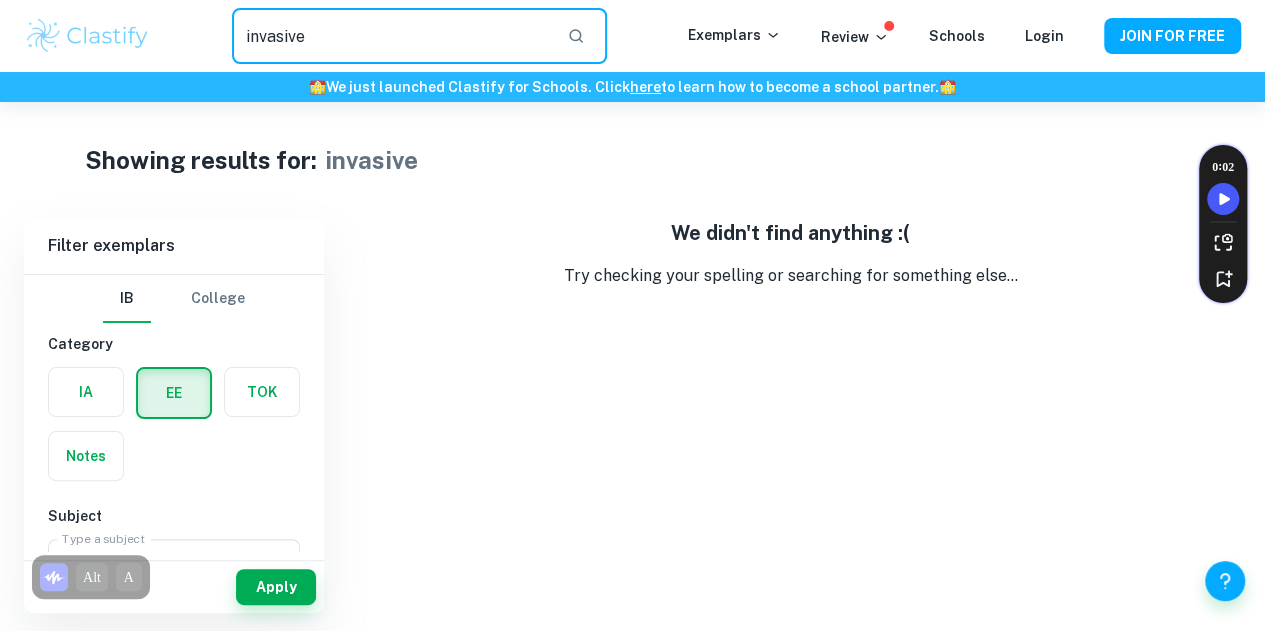 drag, startPoint x: 374, startPoint y: 23, endPoint x: 178, endPoint y: 51, distance: 197.9899 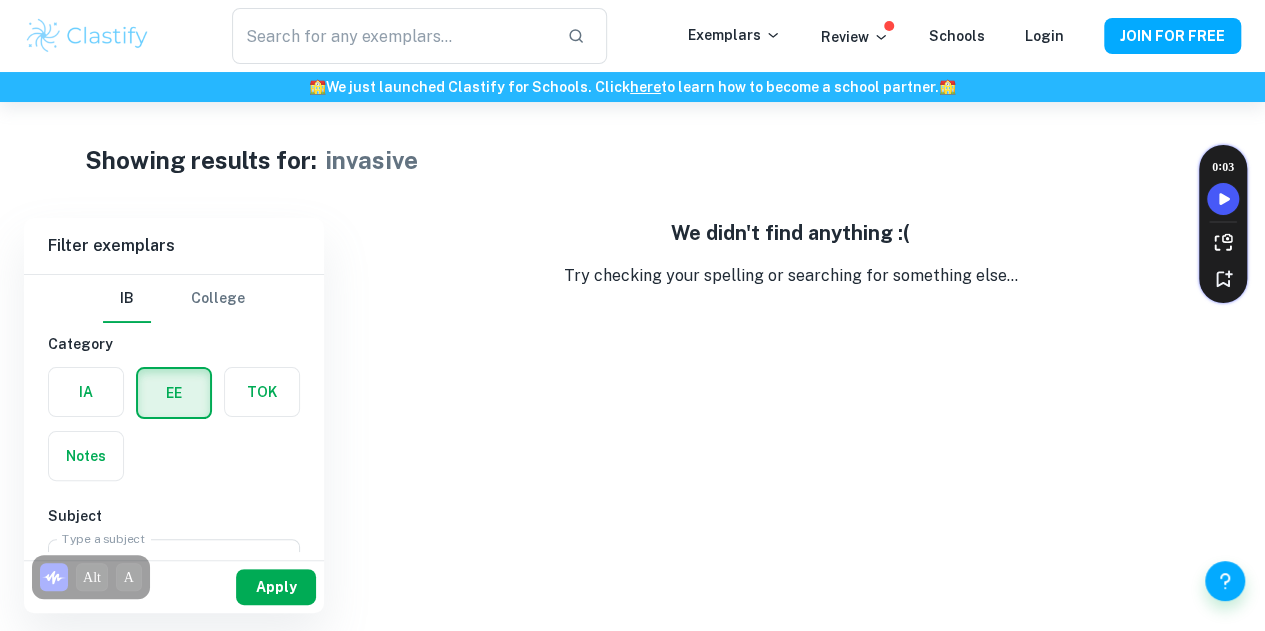click on "Apply" at bounding box center (276, 587) 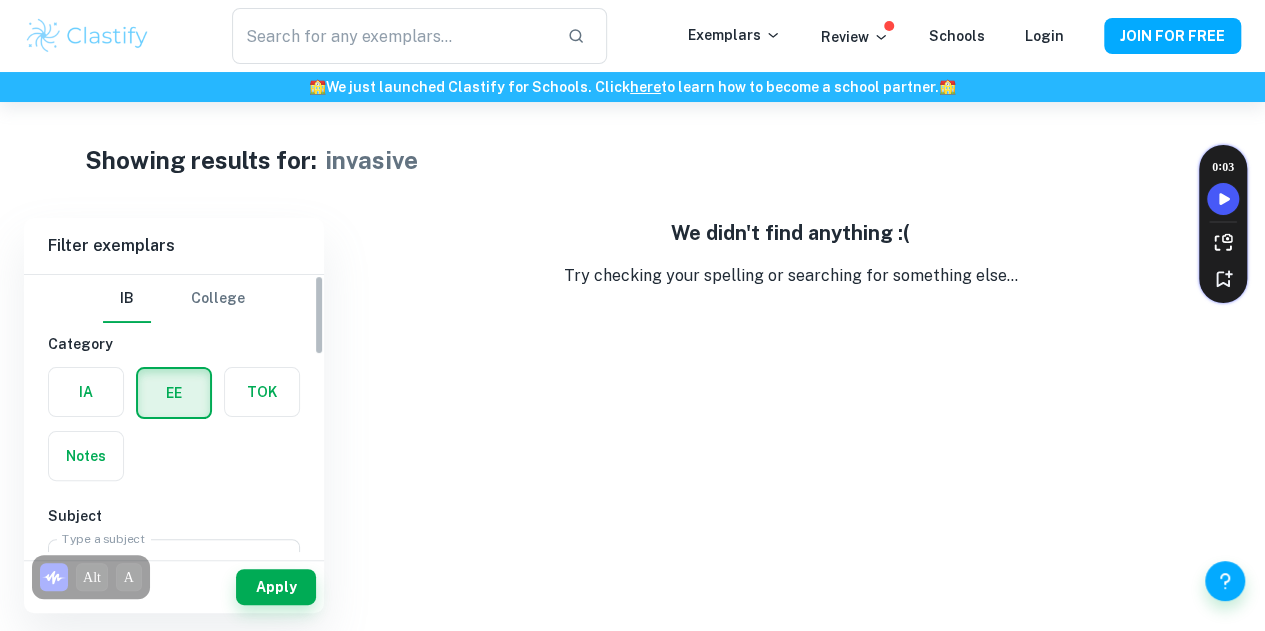 click on "IB College Category IA EE TOK Notes Subject Type a subject Type a subject Grade A B C D E Session May 2026 May 2025 November 2024 May 2024 November 2023 May 2023 November 2022 May 2022 November 2021 May 2021 Other" at bounding box center (174, 758) 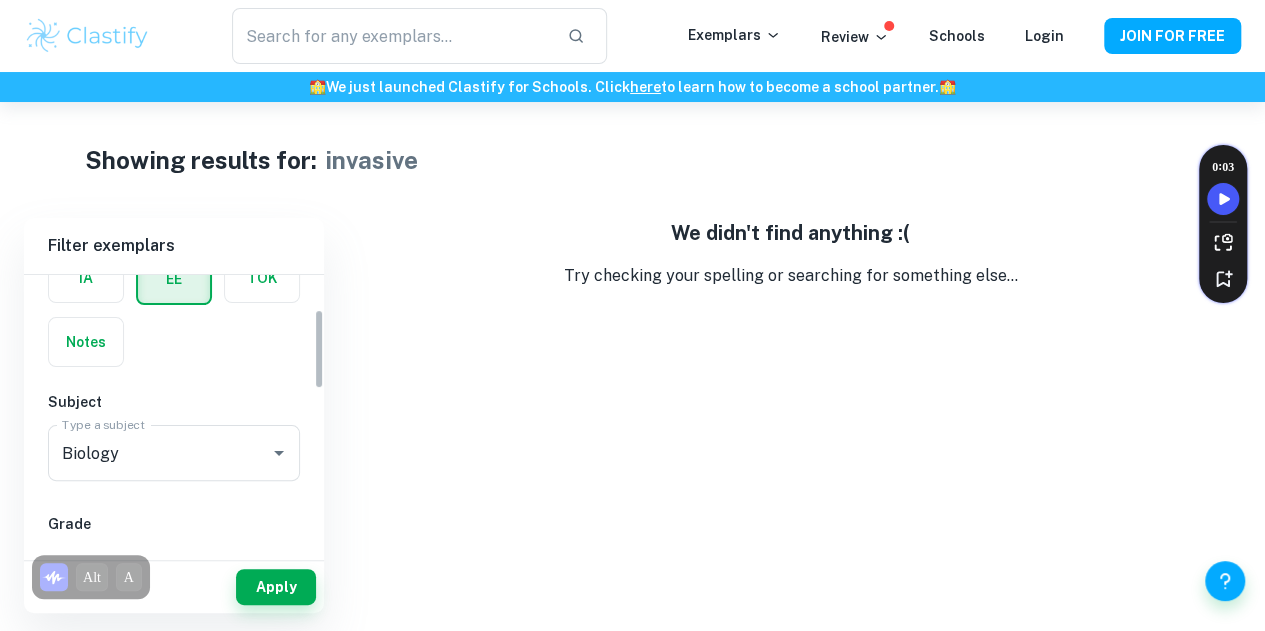 drag, startPoint x: 315, startPoint y: 345, endPoint x: 309, endPoint y: 379, distance: 34.525352 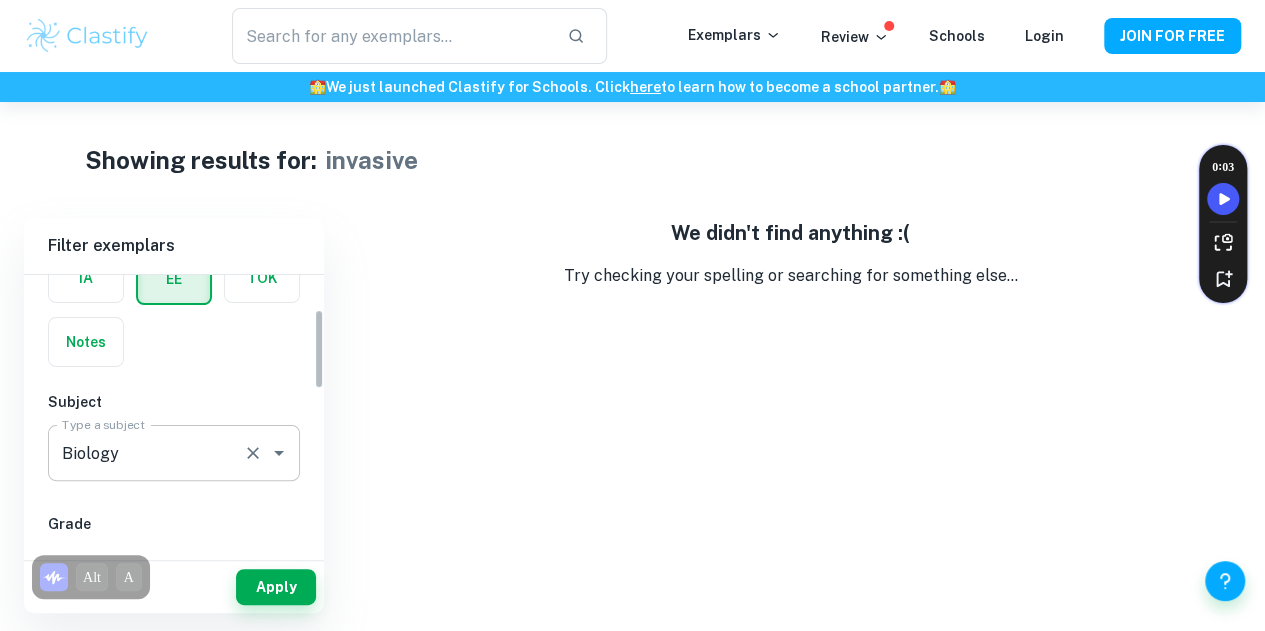 scroll, scrollTop: 118, scrollLeft: 0, axis: vertical 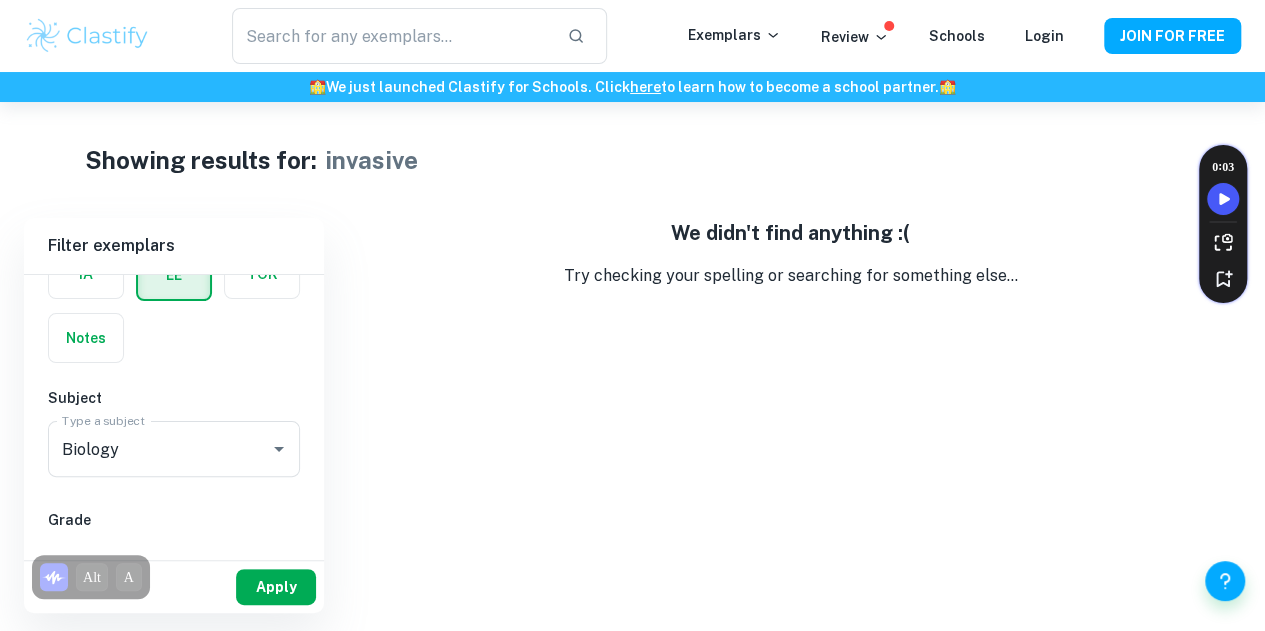 click on "Apply" at bounding box center (276, 587) 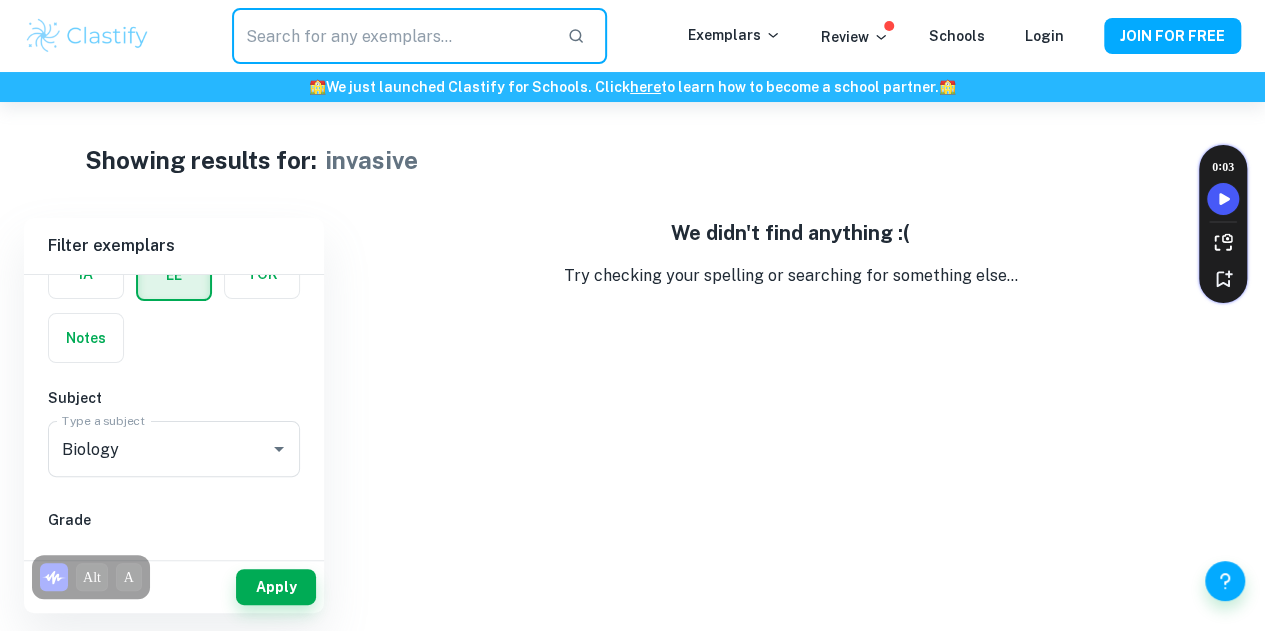 drag, startPoint x: 346, startPoint y: 23, endPoint x: 203, endPoint y: 63, distance: 148.48906 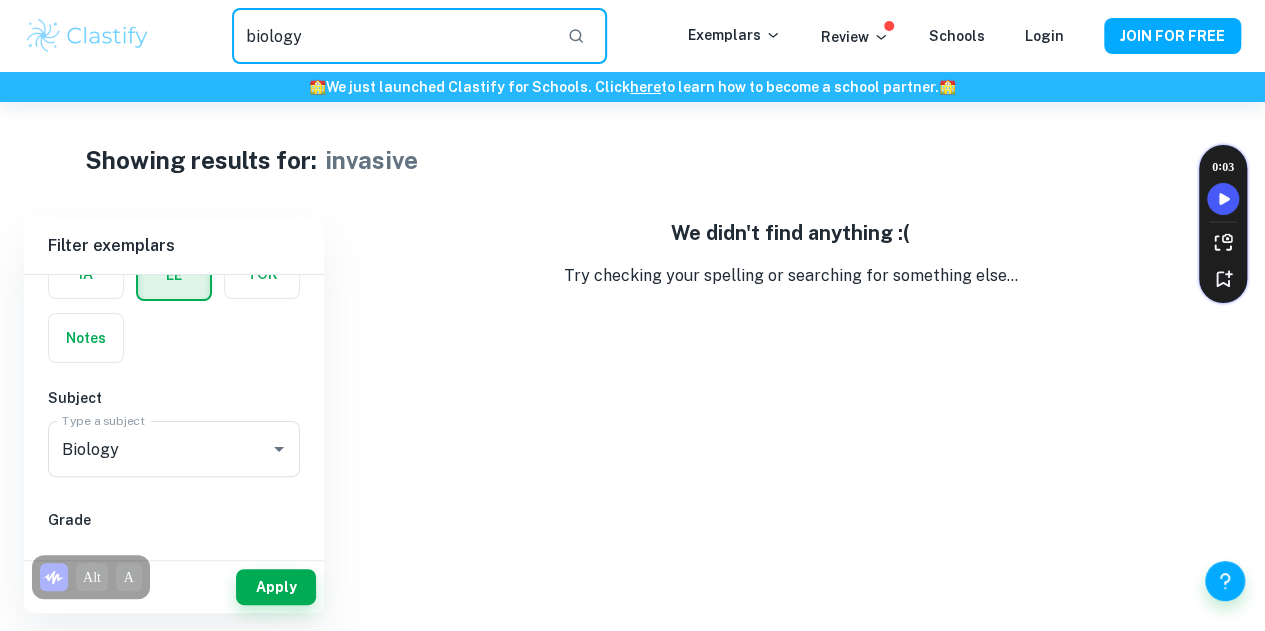 type on "biology" 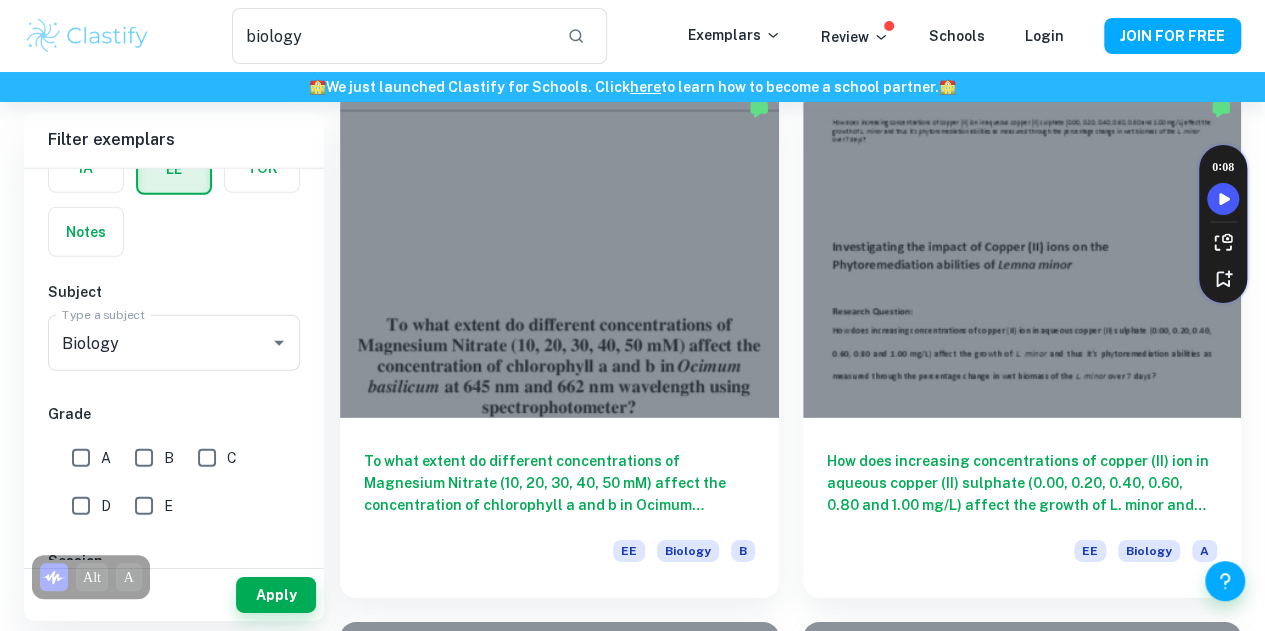 scroll, scrollTop: 2980, scrollLeft: 0, axis: vertical 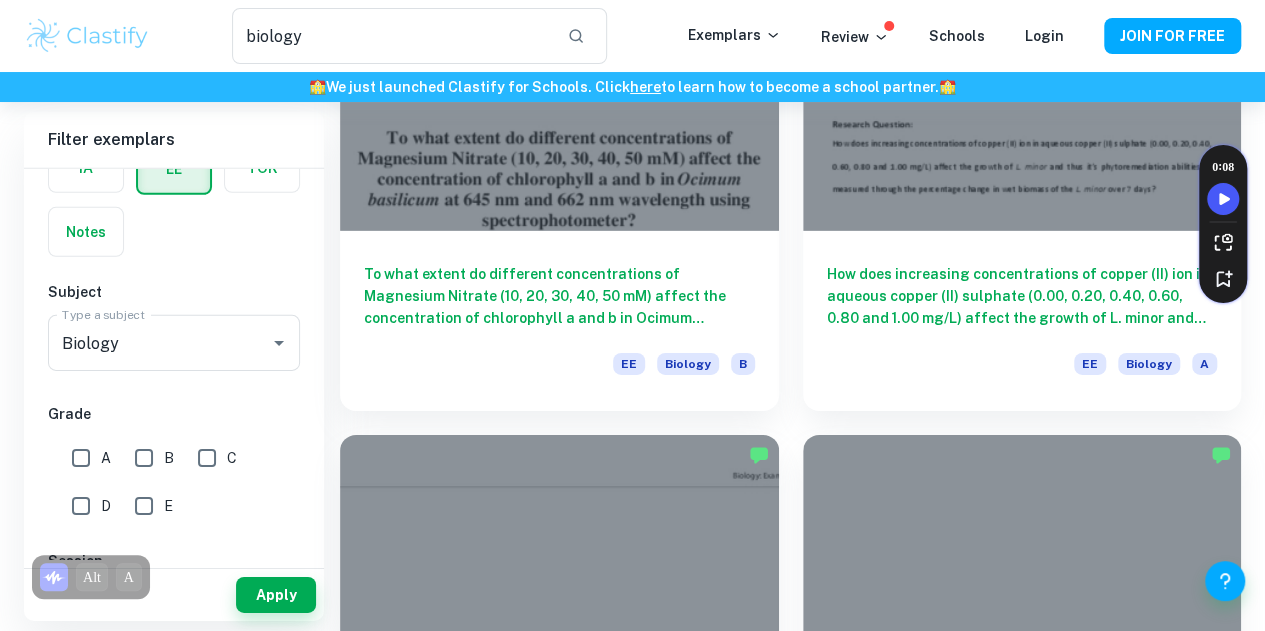 click on "To what extent does inhaling e-cigarettes affect the lungs’ vital capacity of high school students in Jakarta? EE Biology B" at bounding box center (1022, 3514) 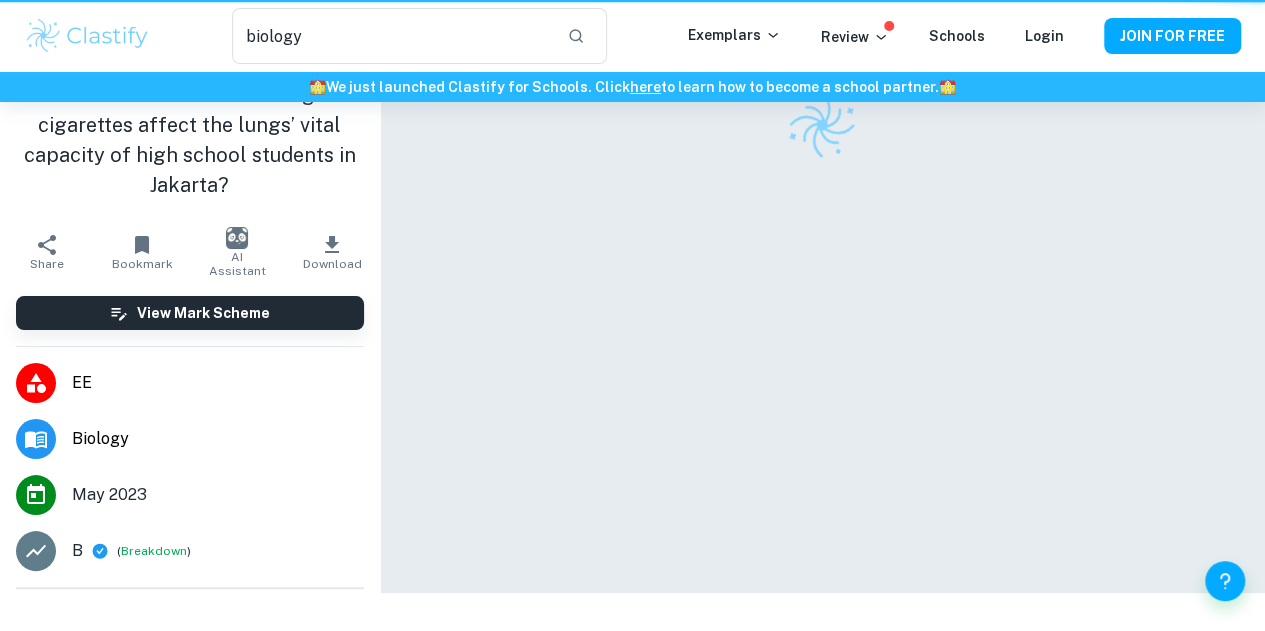 scroll, scrollTop: 0, scrollLeft: 0, axis: both 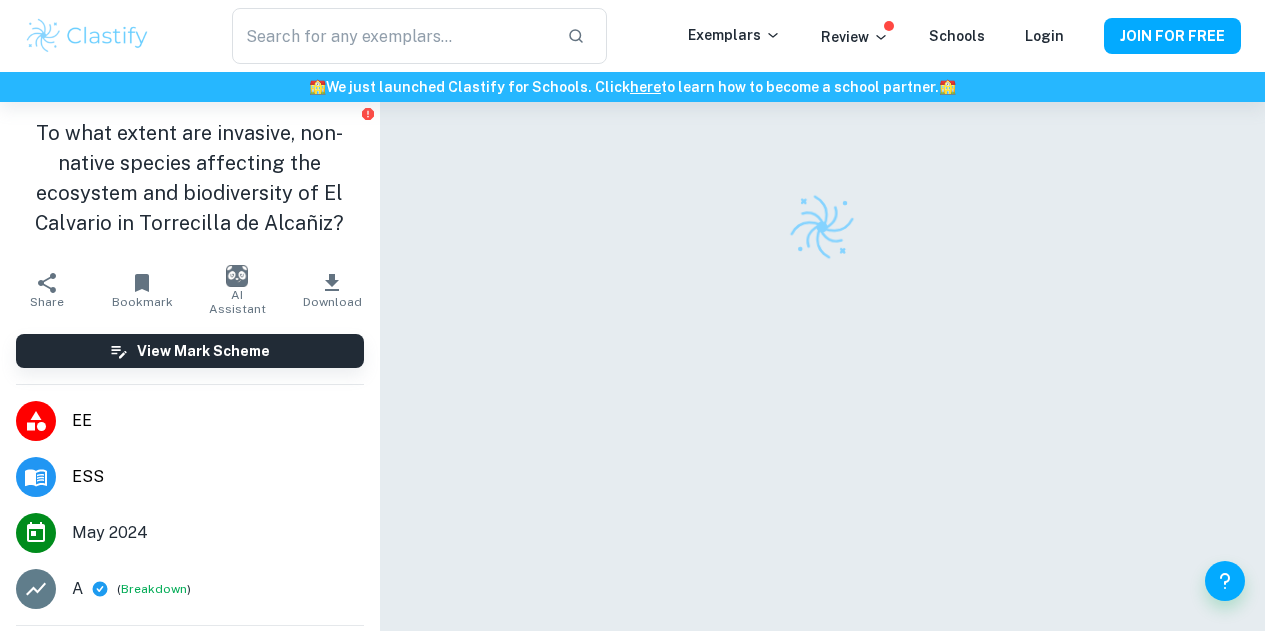 checkbox on "true" 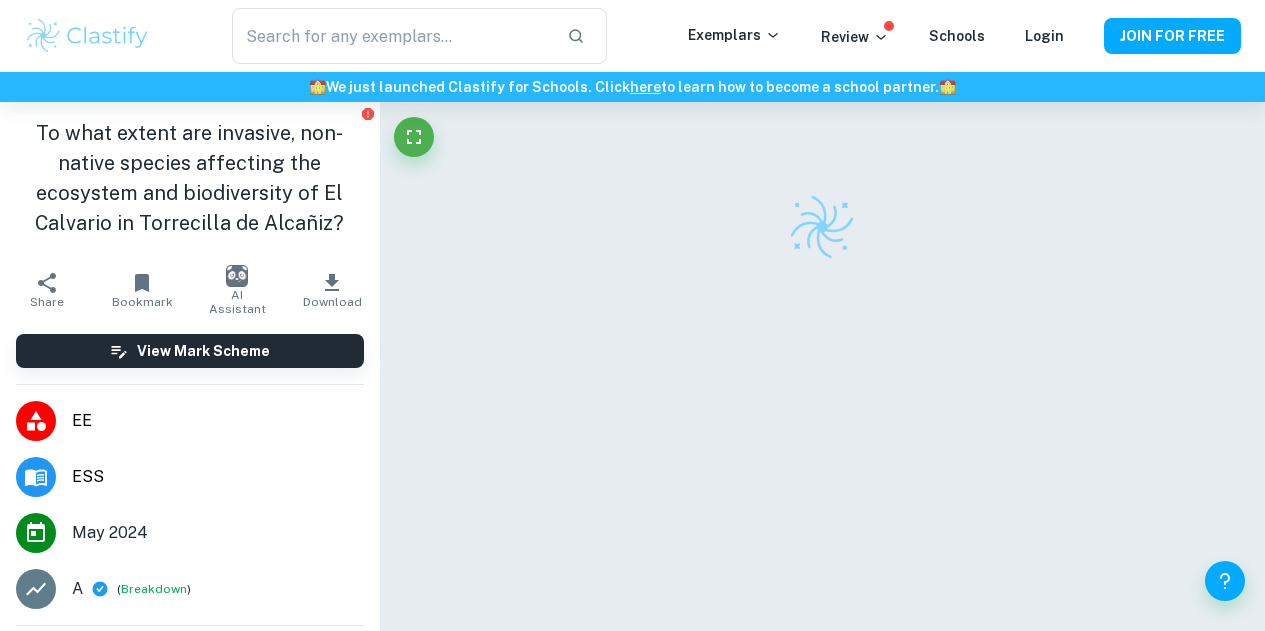 scroll, scrollTop: 0, scrollLeft: 0, axis: both 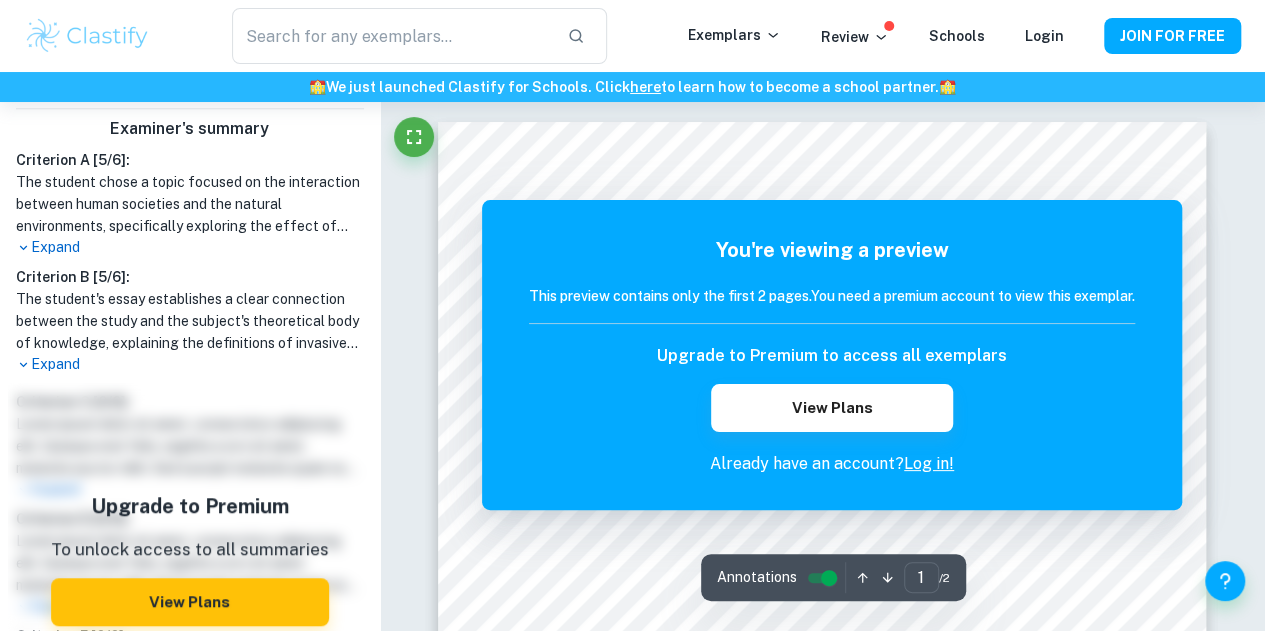 click on "Expand" at bounding box center [190, 364] 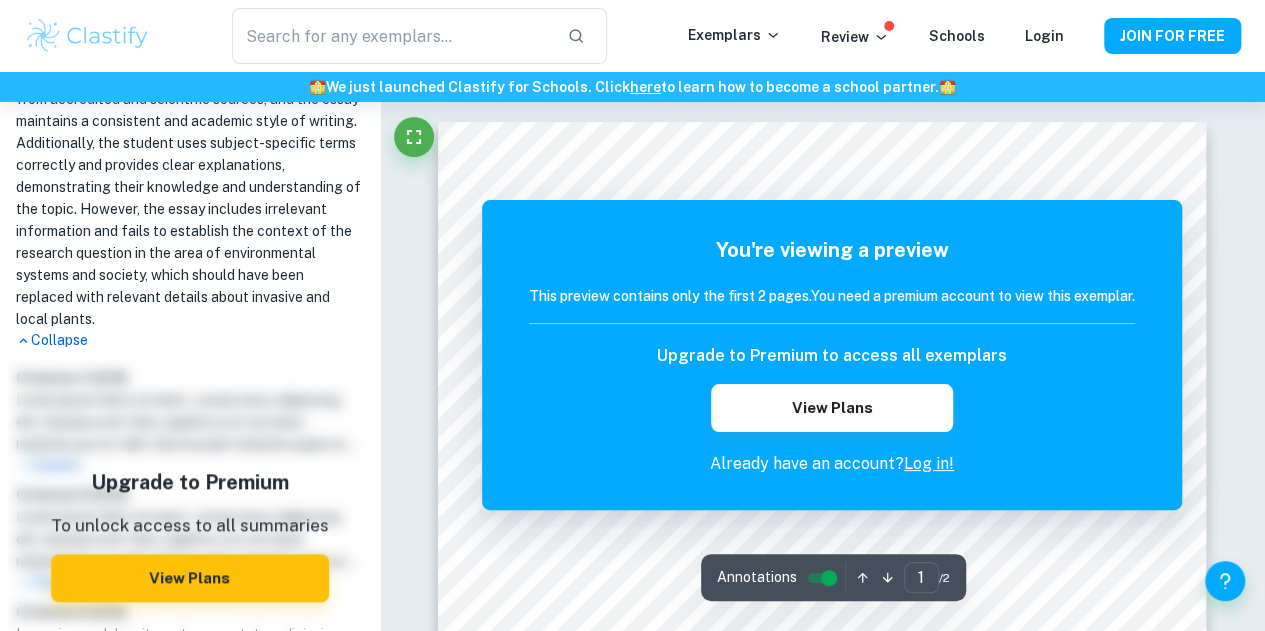 scroll, scrollTop: 1010, scrollLeft: 0, axis: vertical 